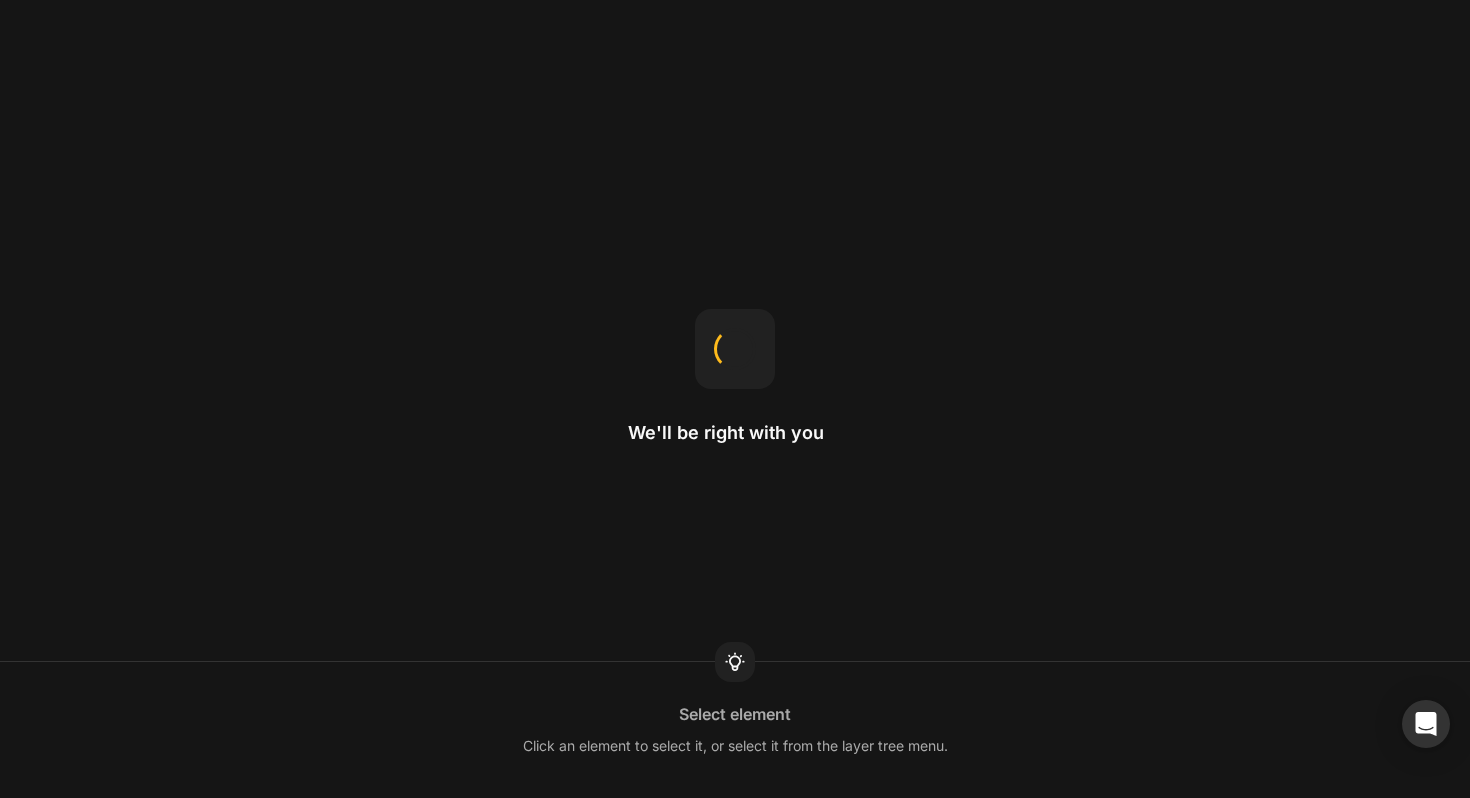 scroll, scrollTop: 0, scrollLeft: 0, axis: both 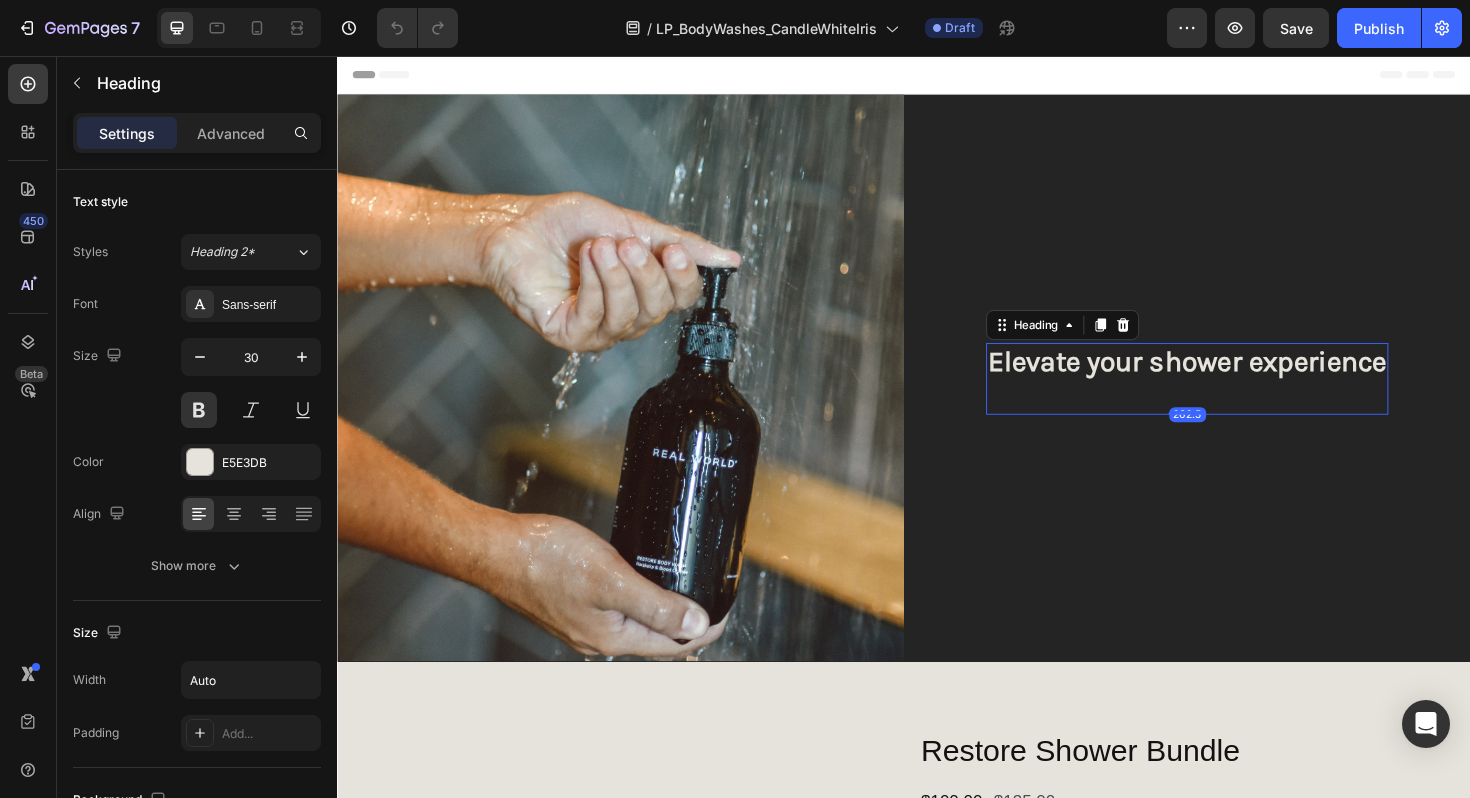 click on "Elevate your shower experience" at bounding box center (1237, 398) 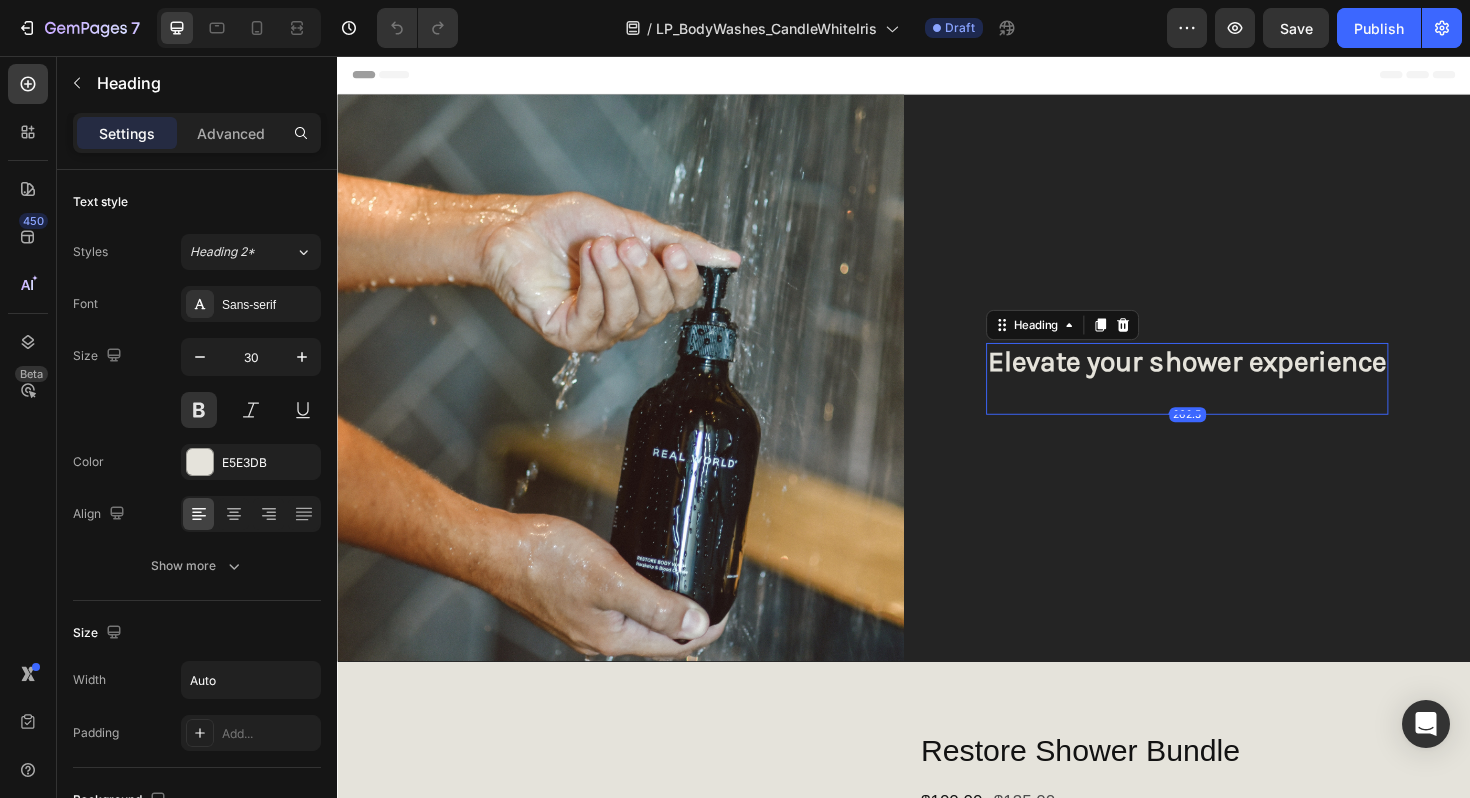 click on "Elevate your shower experience" at bounding box center [1237, 398] 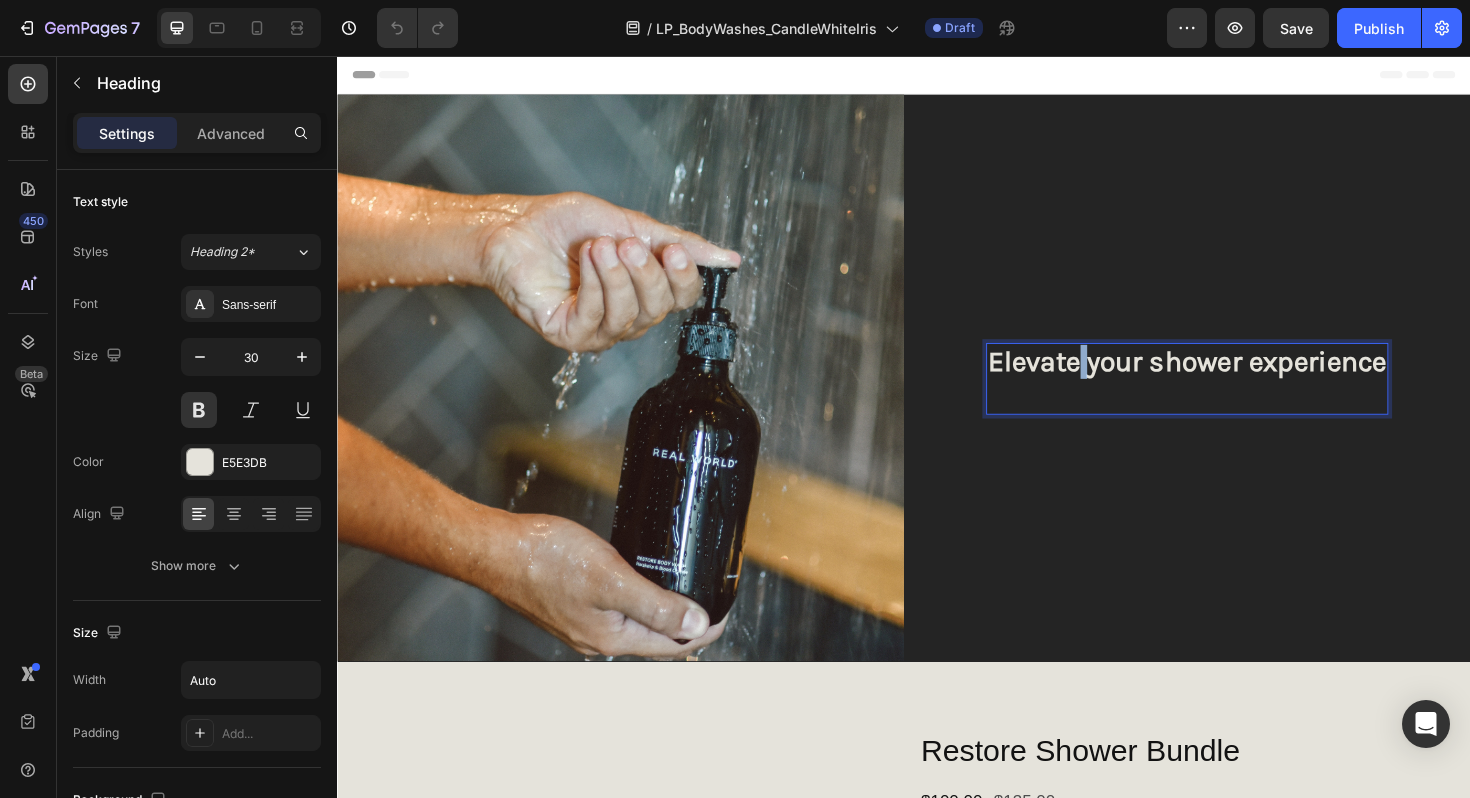 click on "Elevate your shower experience" at bounding box center [1237, 398] 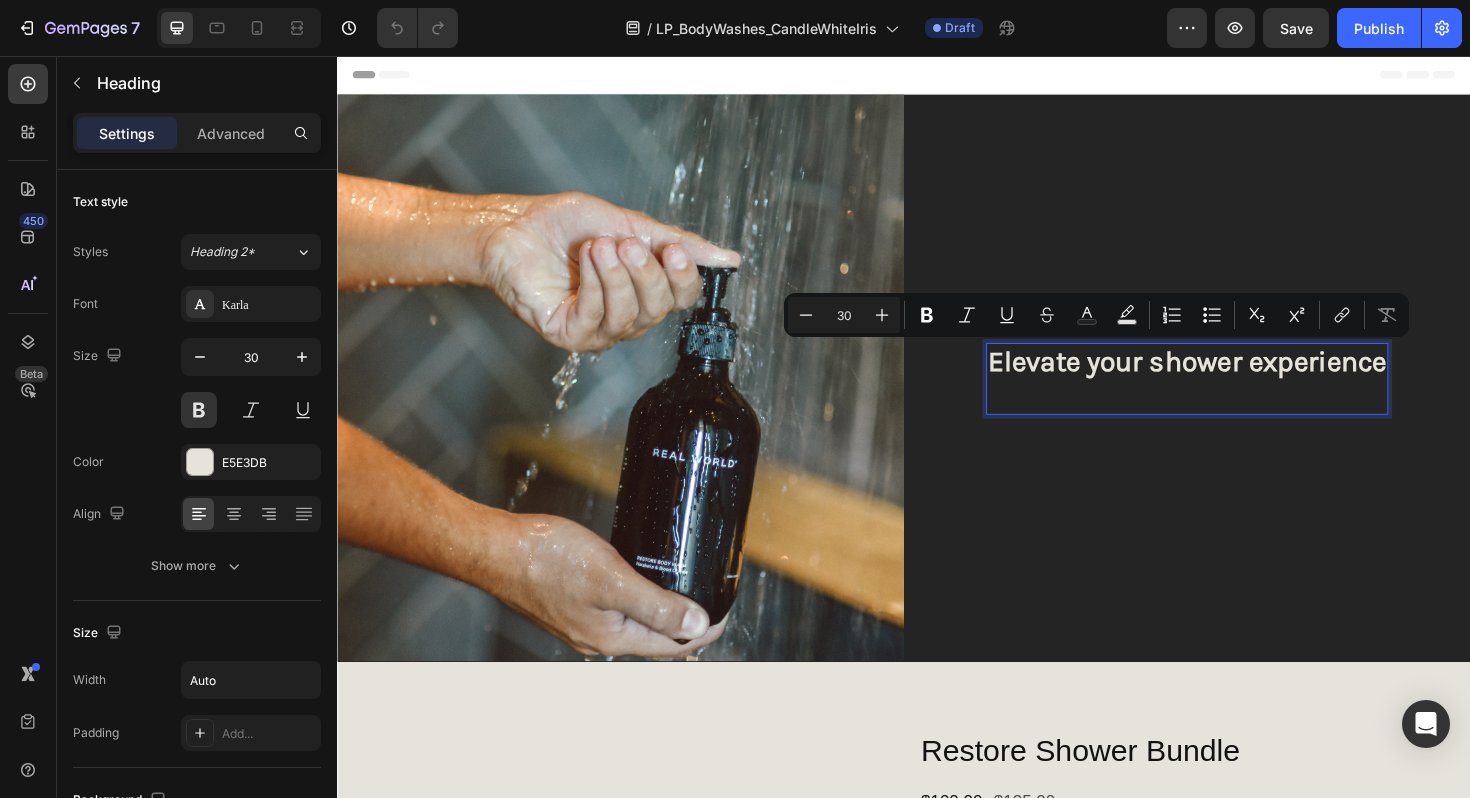 click on "Elevate your shower experience" at bounding box center (1237, 398) 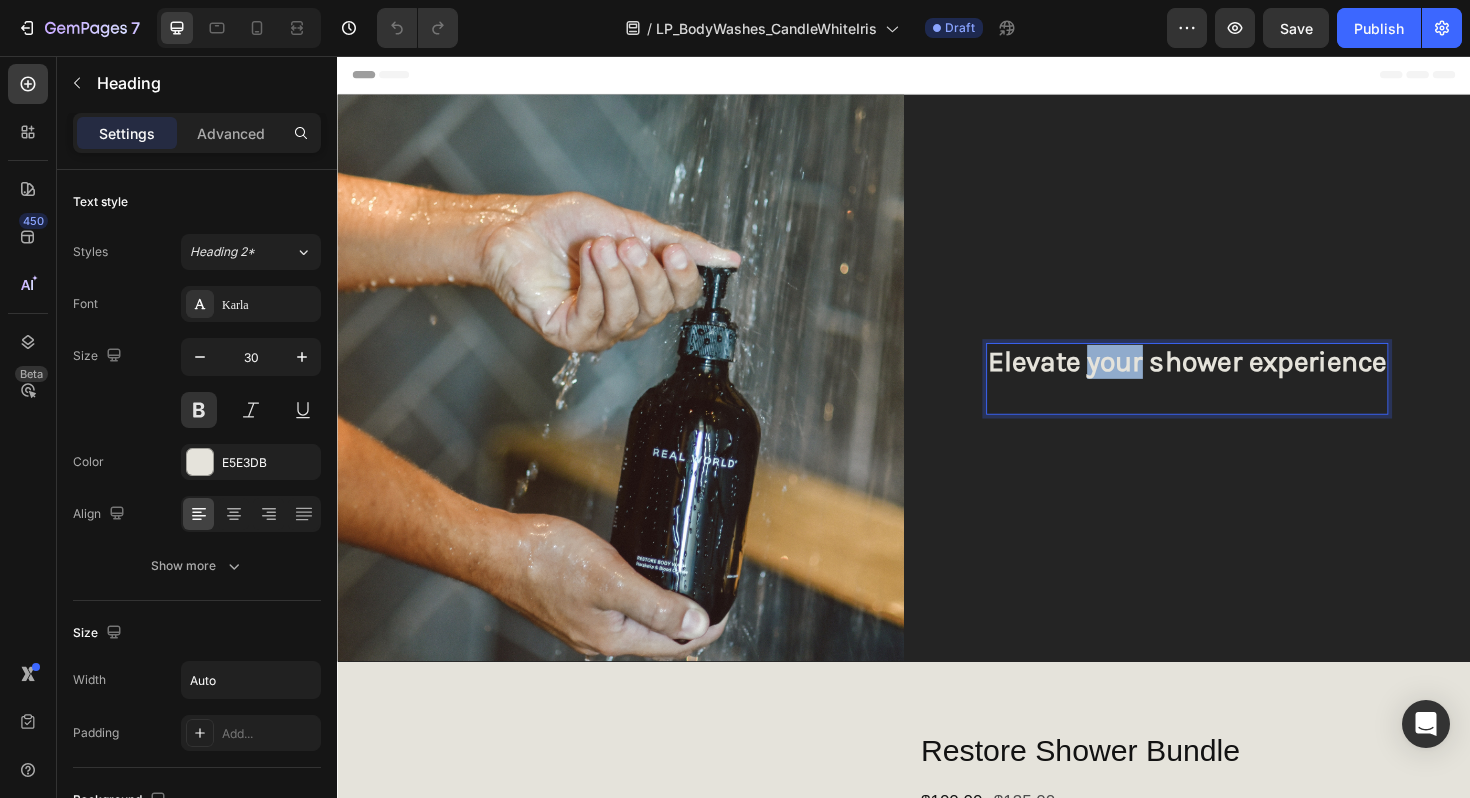 click on "Elevate your shower experience" at bounding box center (1237, 398) 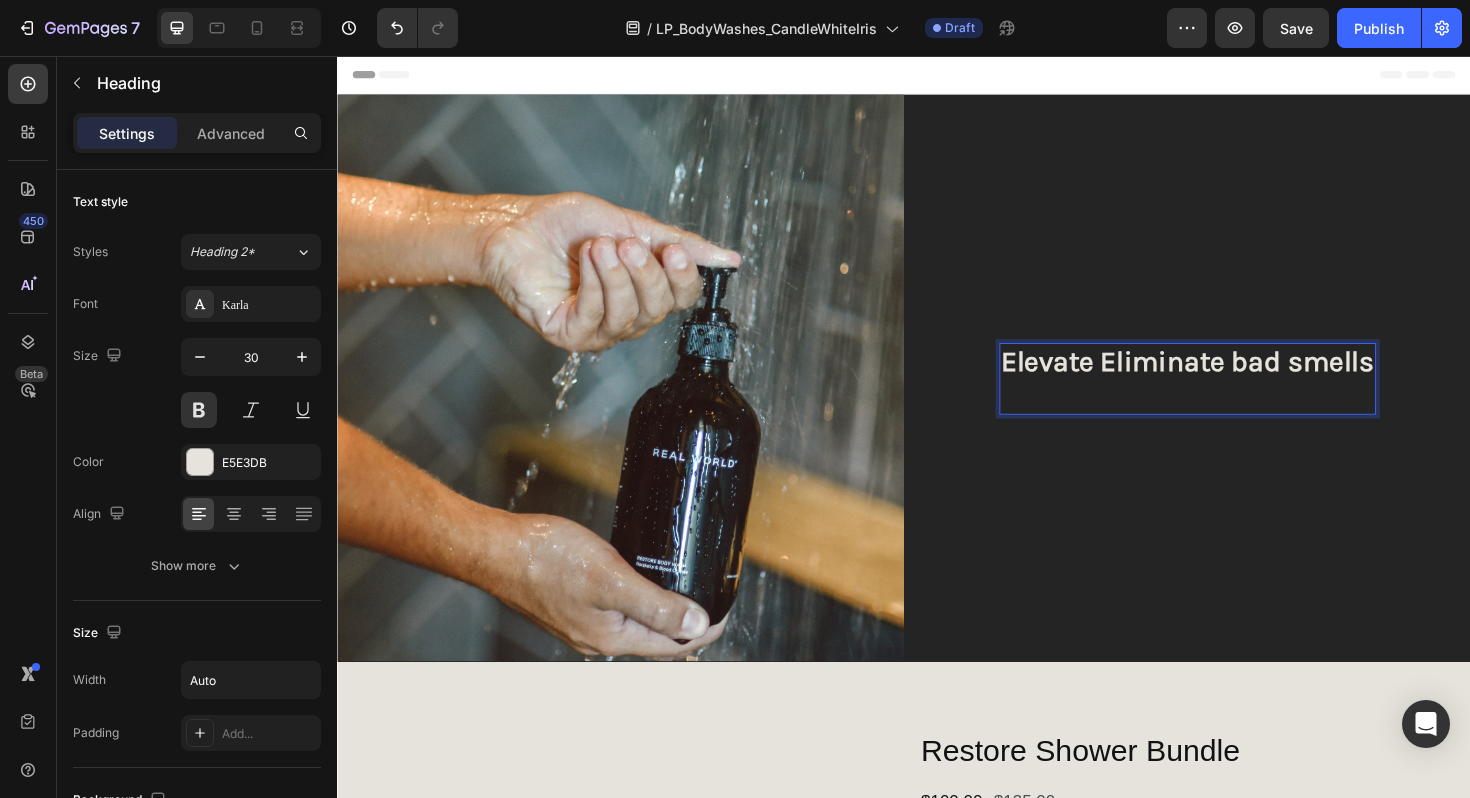 click on "Elevate Eliminate bad smells" at bounding box center (1237, 398) 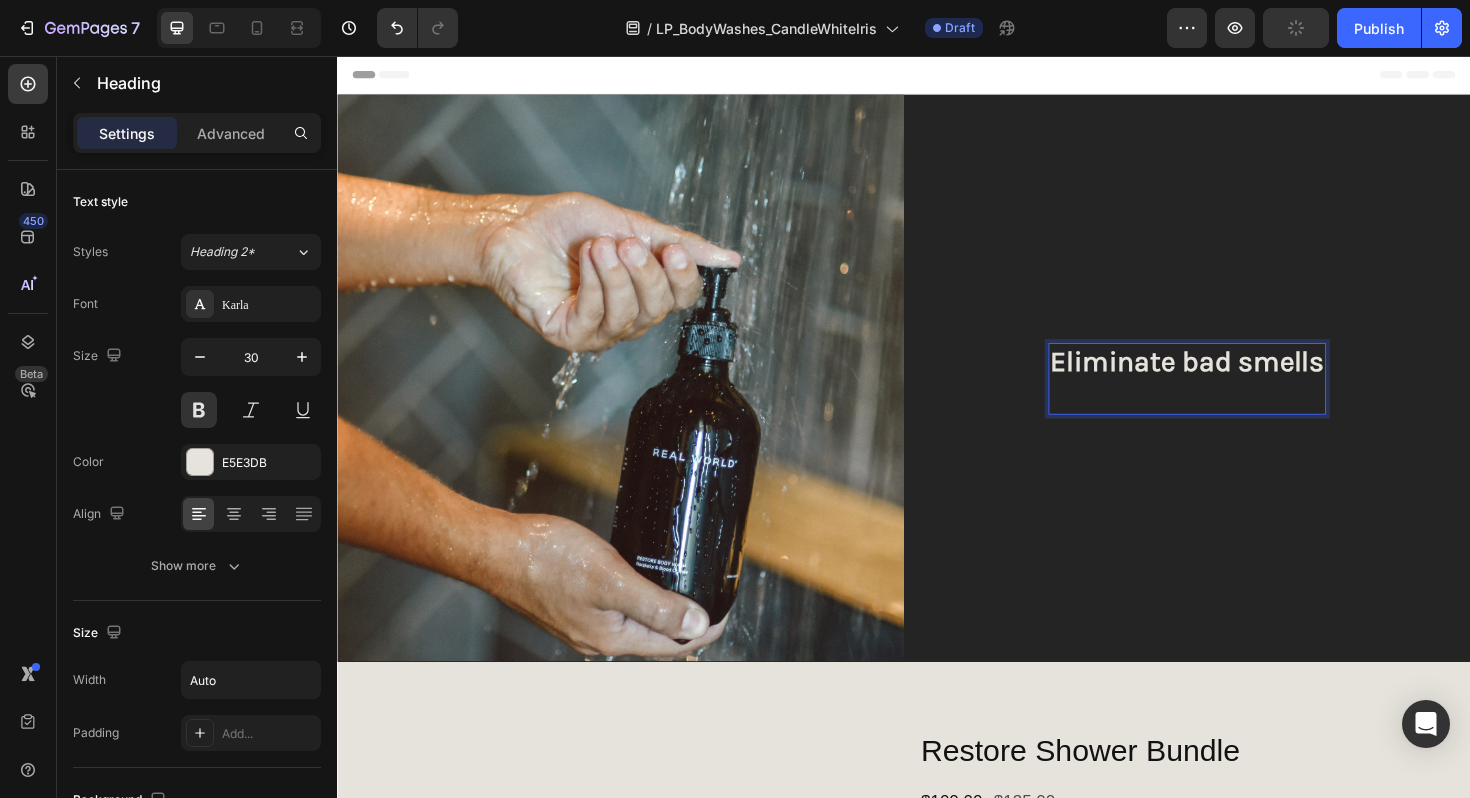 click on "Eliminate bad smells" at bounding box center [1237, 398] 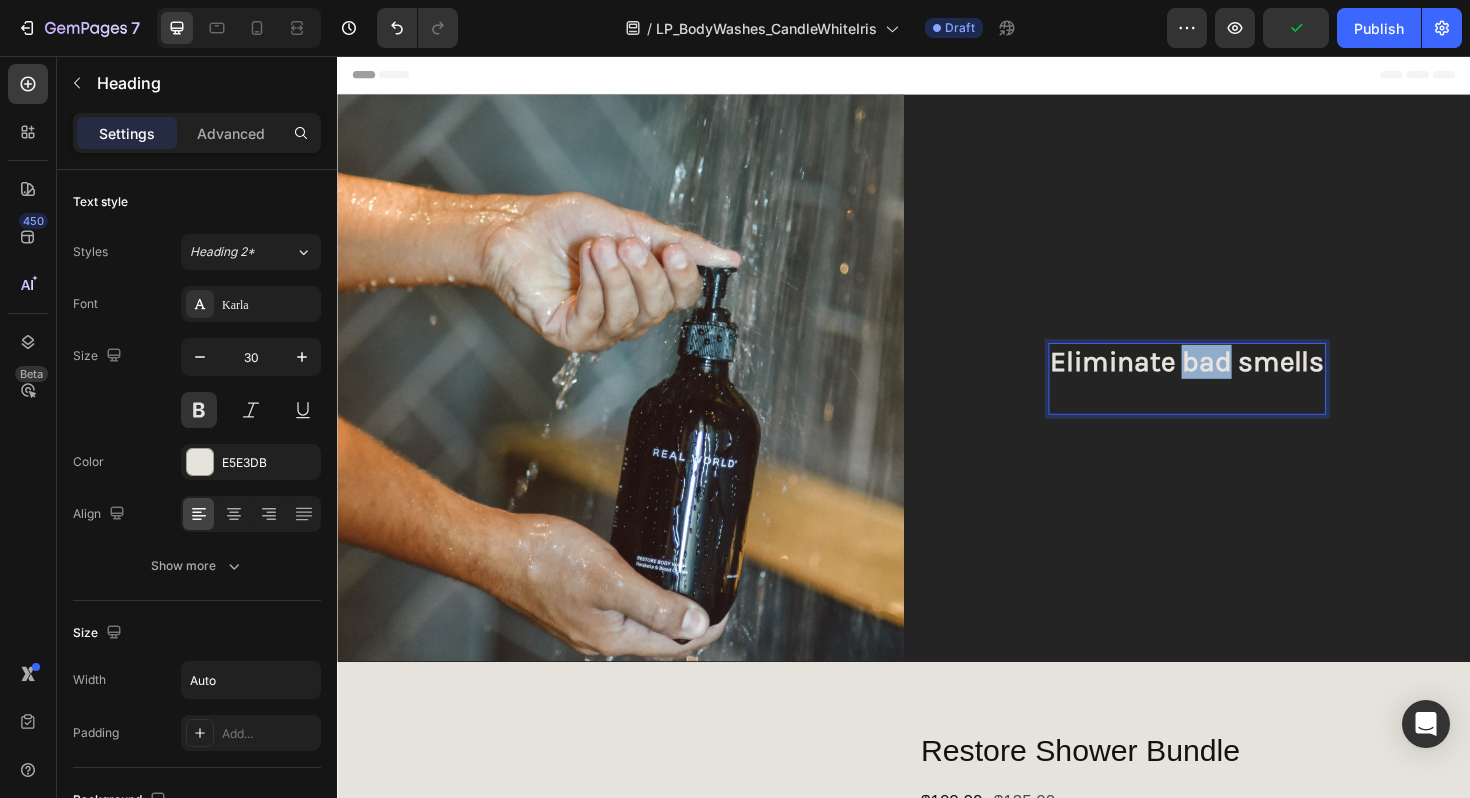 click on "Eliminate bad smells" at bounding box center [1237, 398] 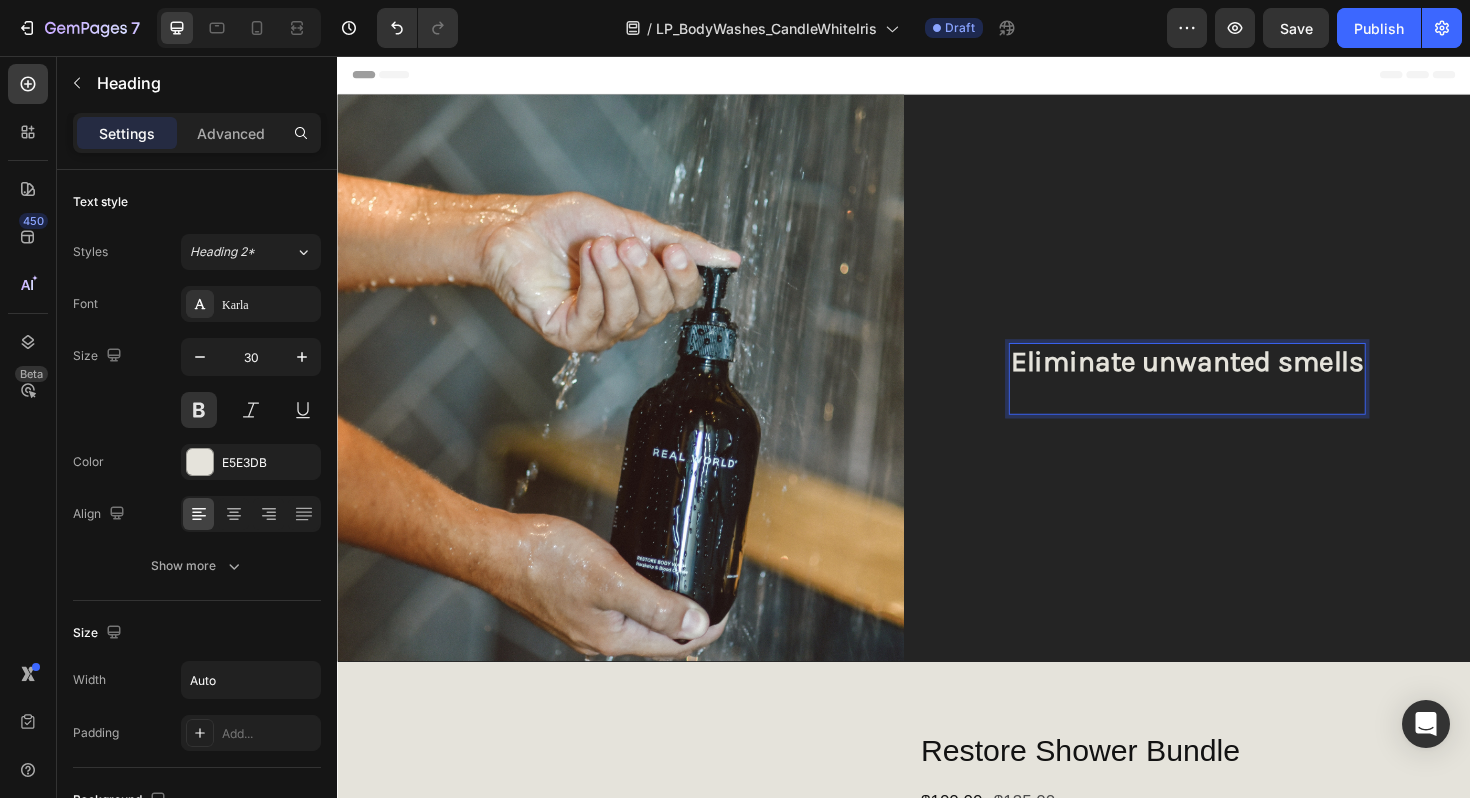 click on "Eliminate unwanted smells" at bounding box center [1237, 398] 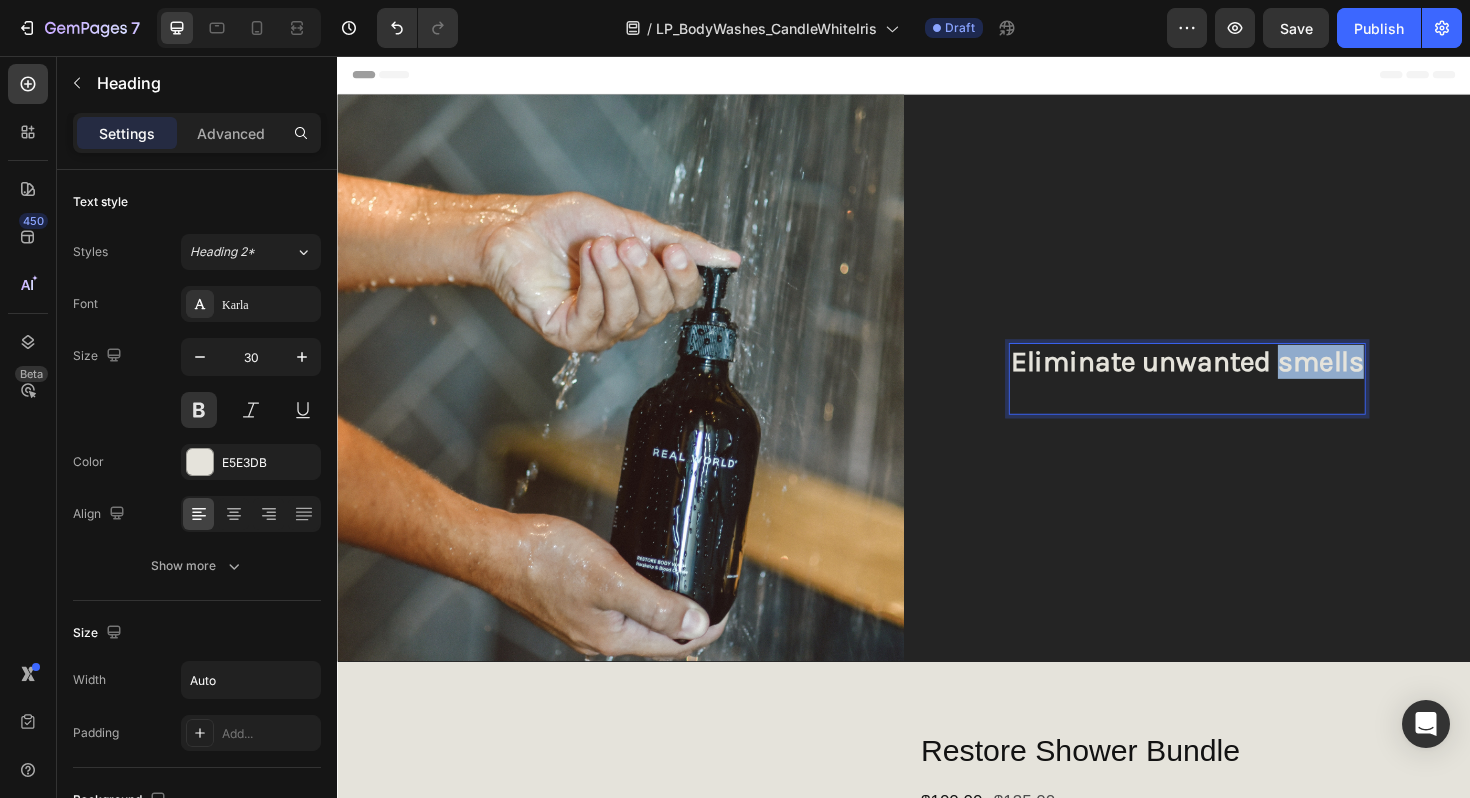 click on "Eliminate unwanted smells" at bounding box center (1237, 398) 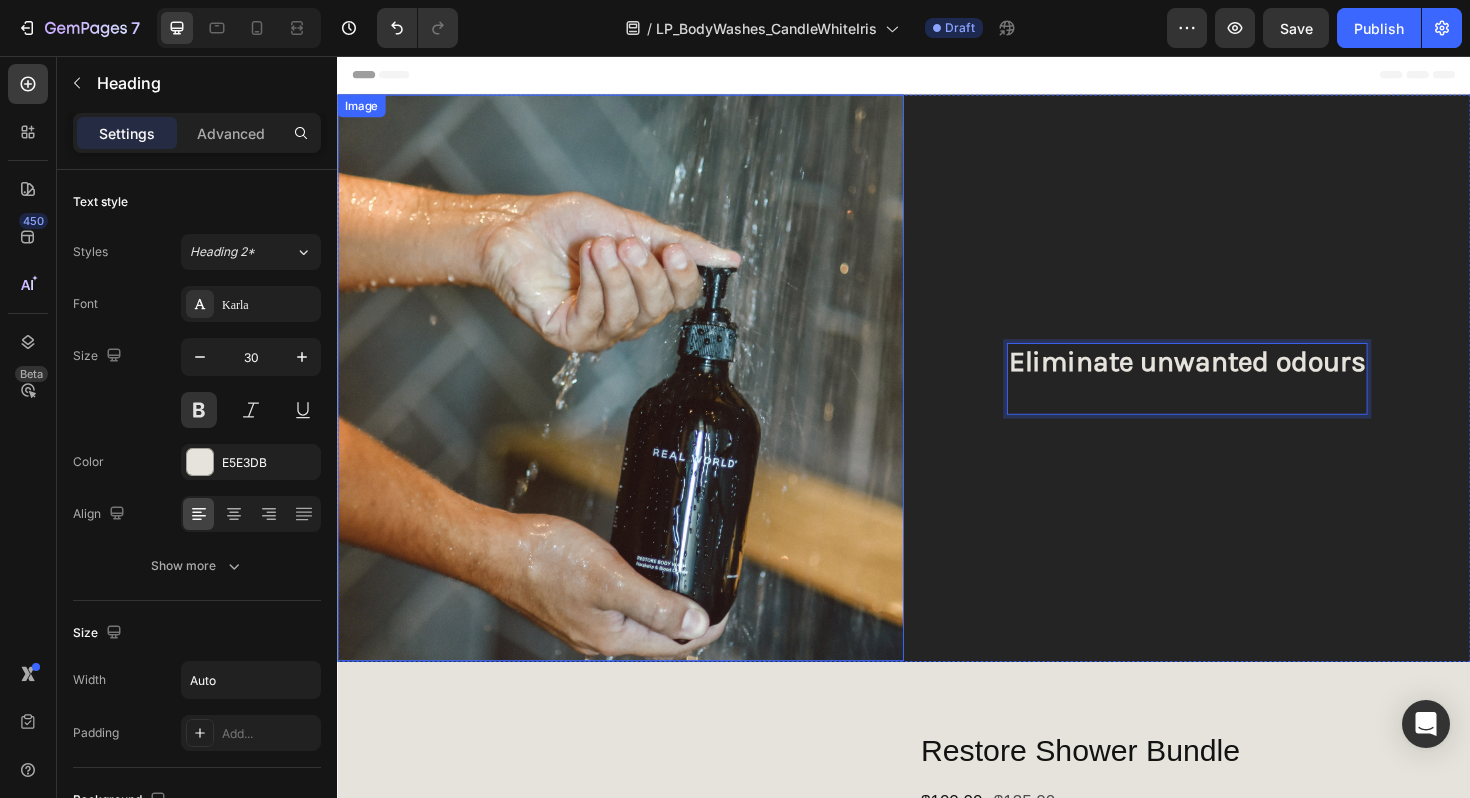 click at bounding box center [637, 397] 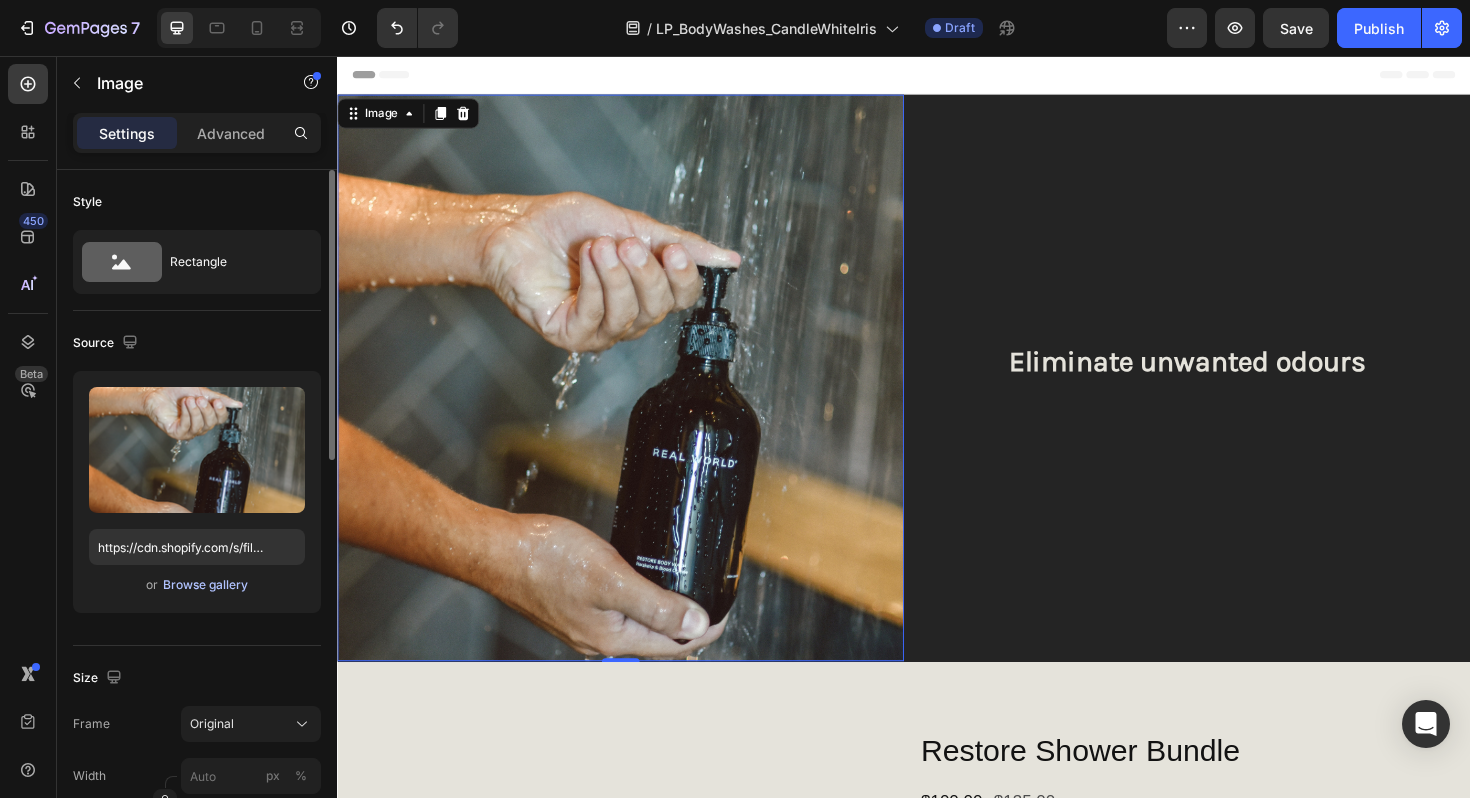 click on "Browse gallery" at bounding box center (205, 585) 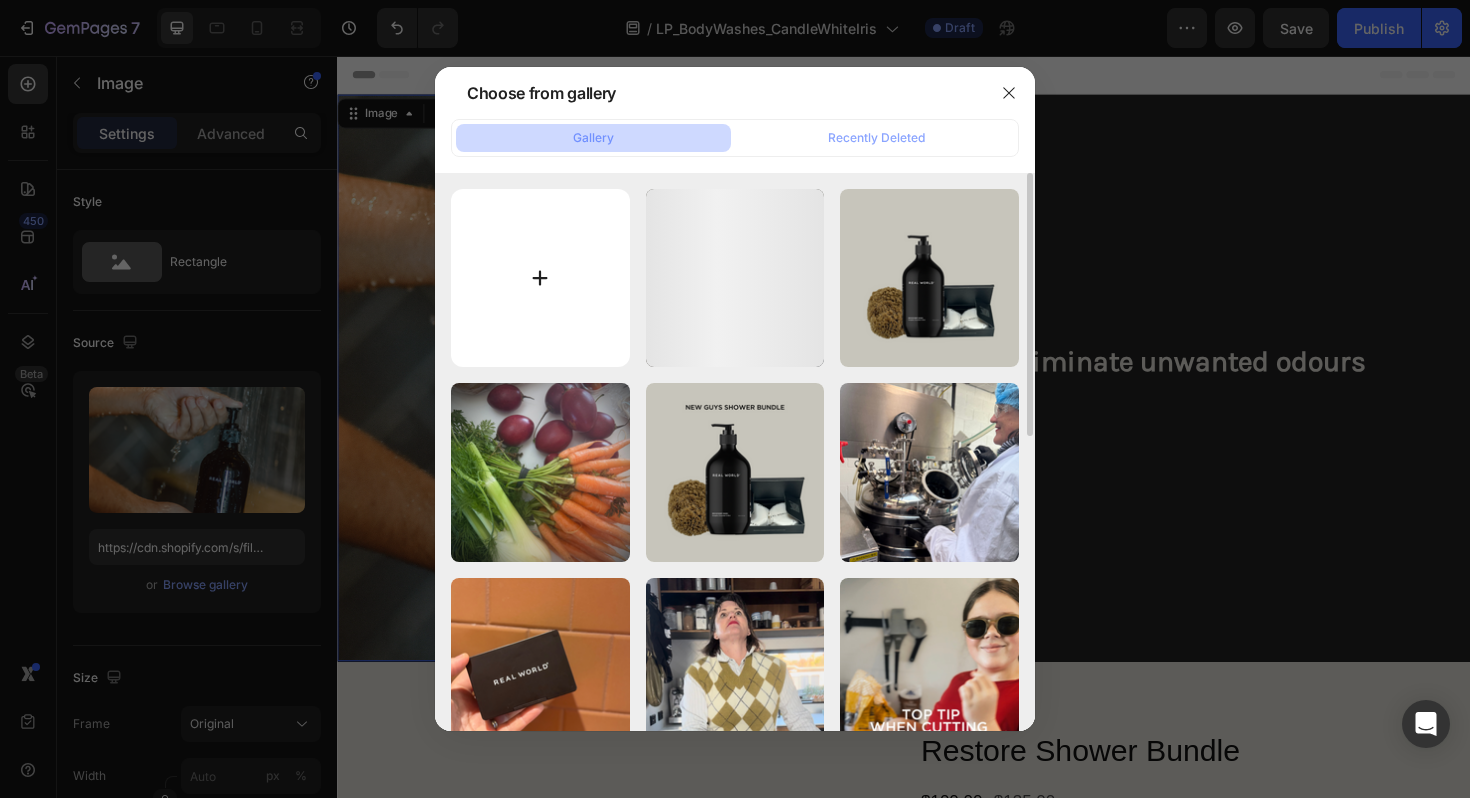click at bounding box center [540, 278] 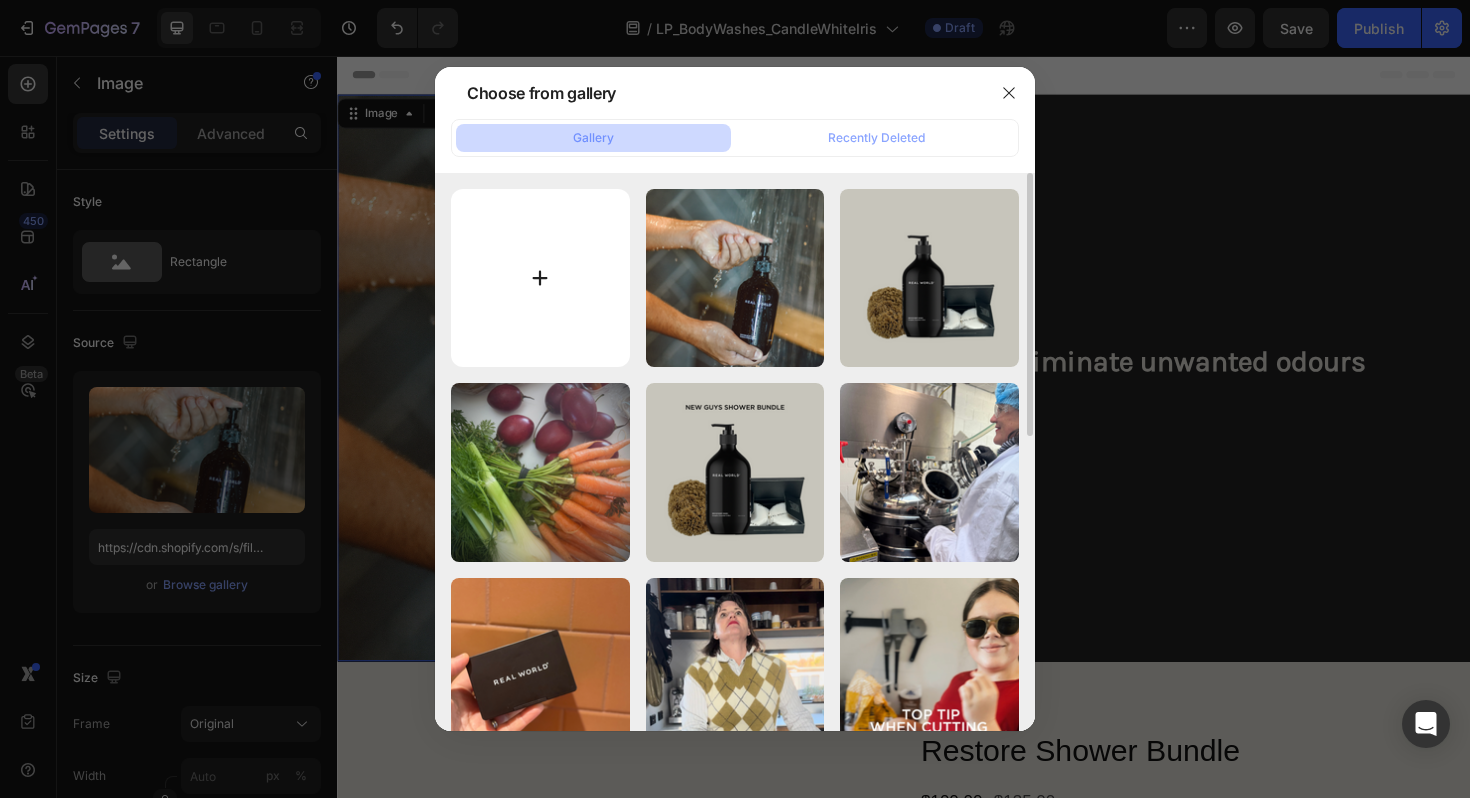 type on "C:\fakepath\RESTORE CANDLE.png" 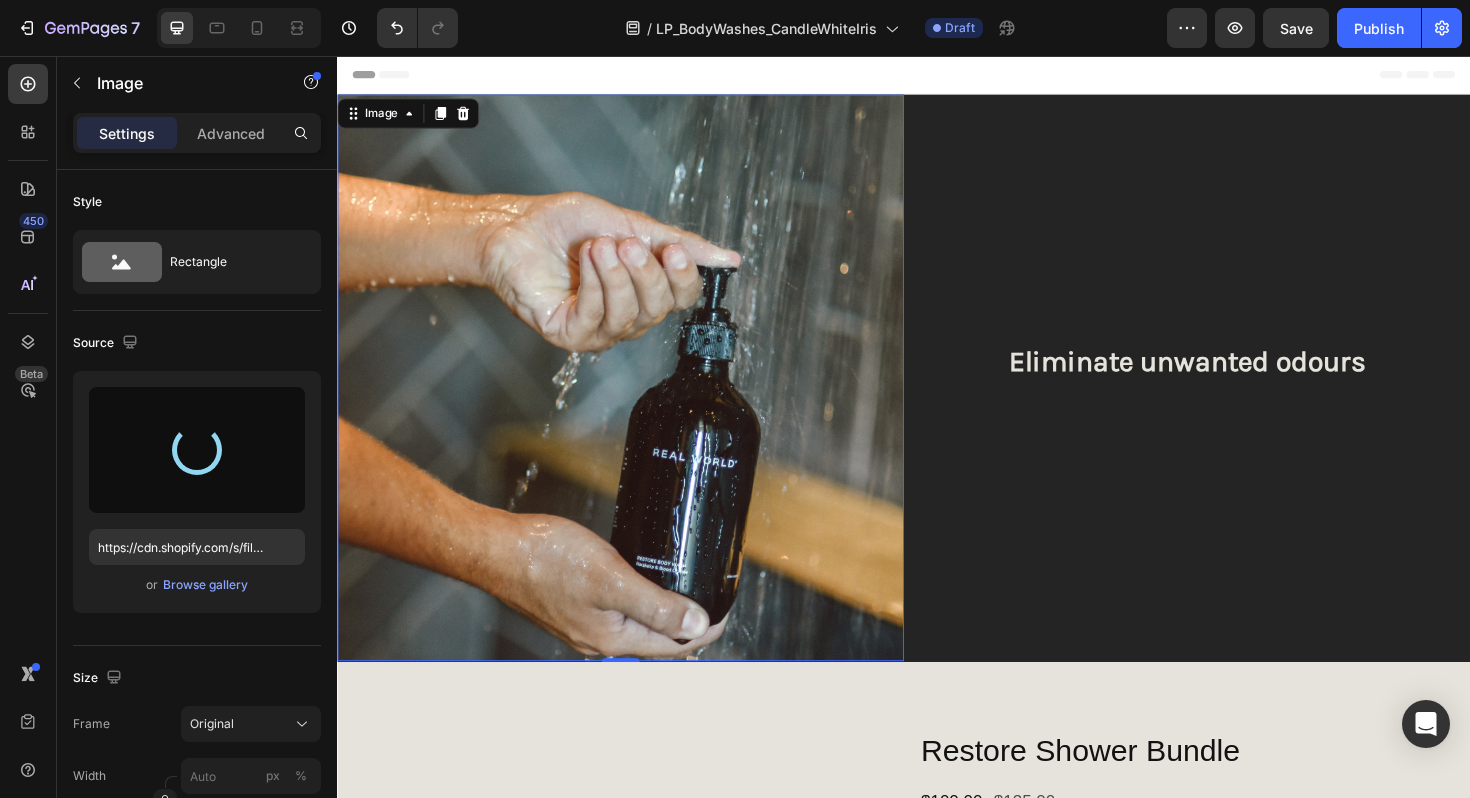 type on "https://cdn.shopify.com/s/files/1/0593/1506/0924/files/gempages_573891662921597774-56b5f567-df5e-4aa3-b05c-ea74e11eae99.png" 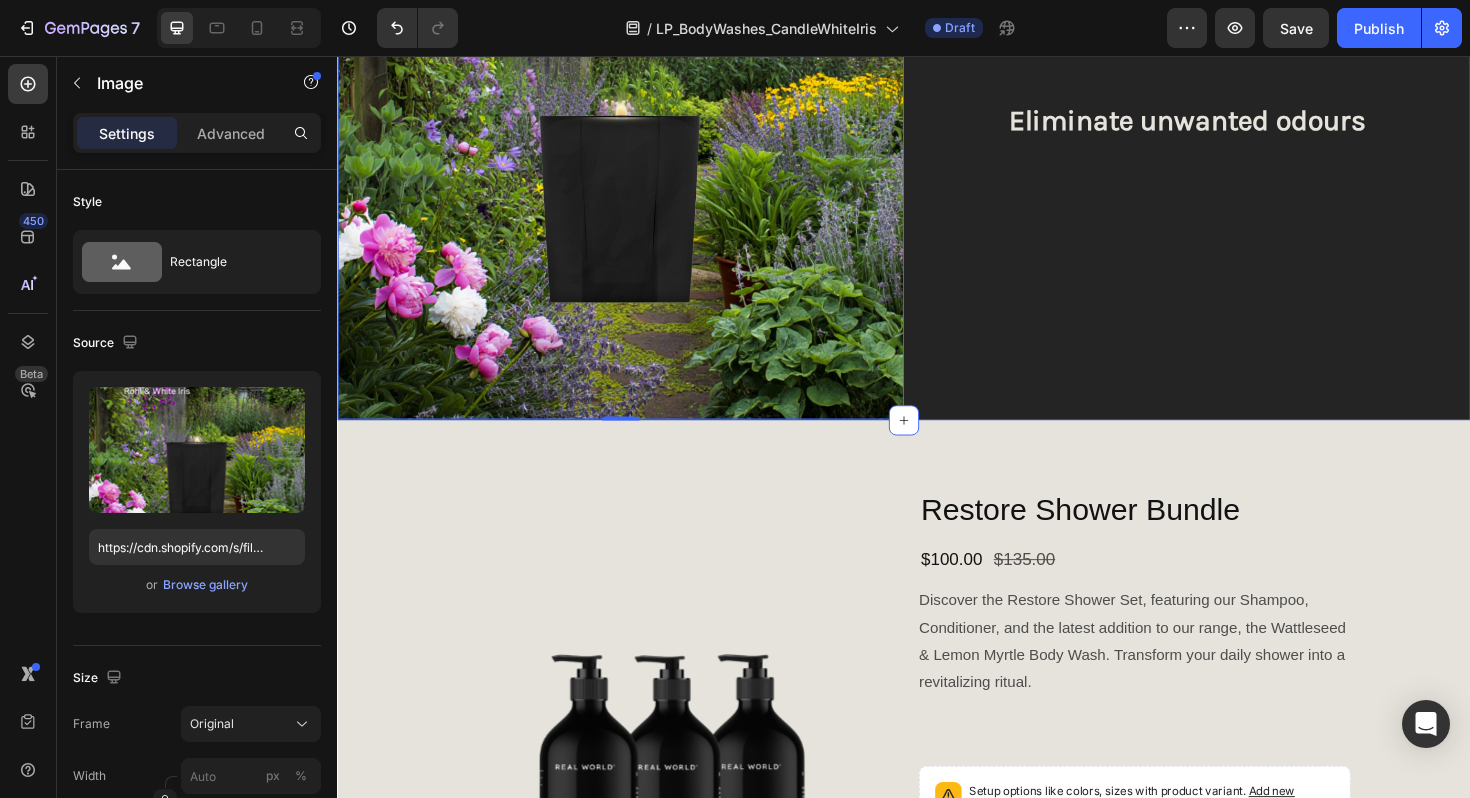 scroll, scrollTop: 255, scrollLeft: 0, axis: vertical 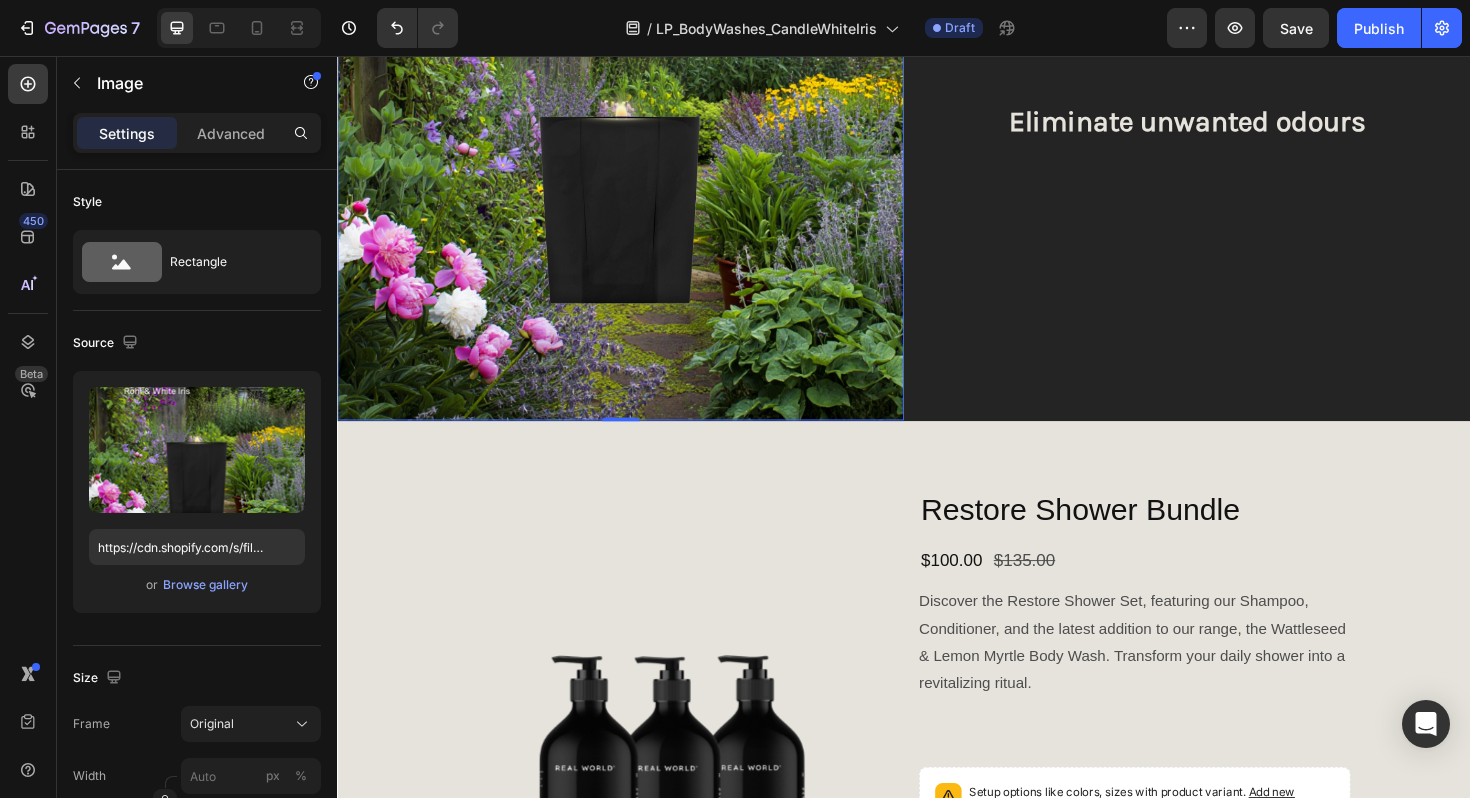 click at bounding box center [637, 142] 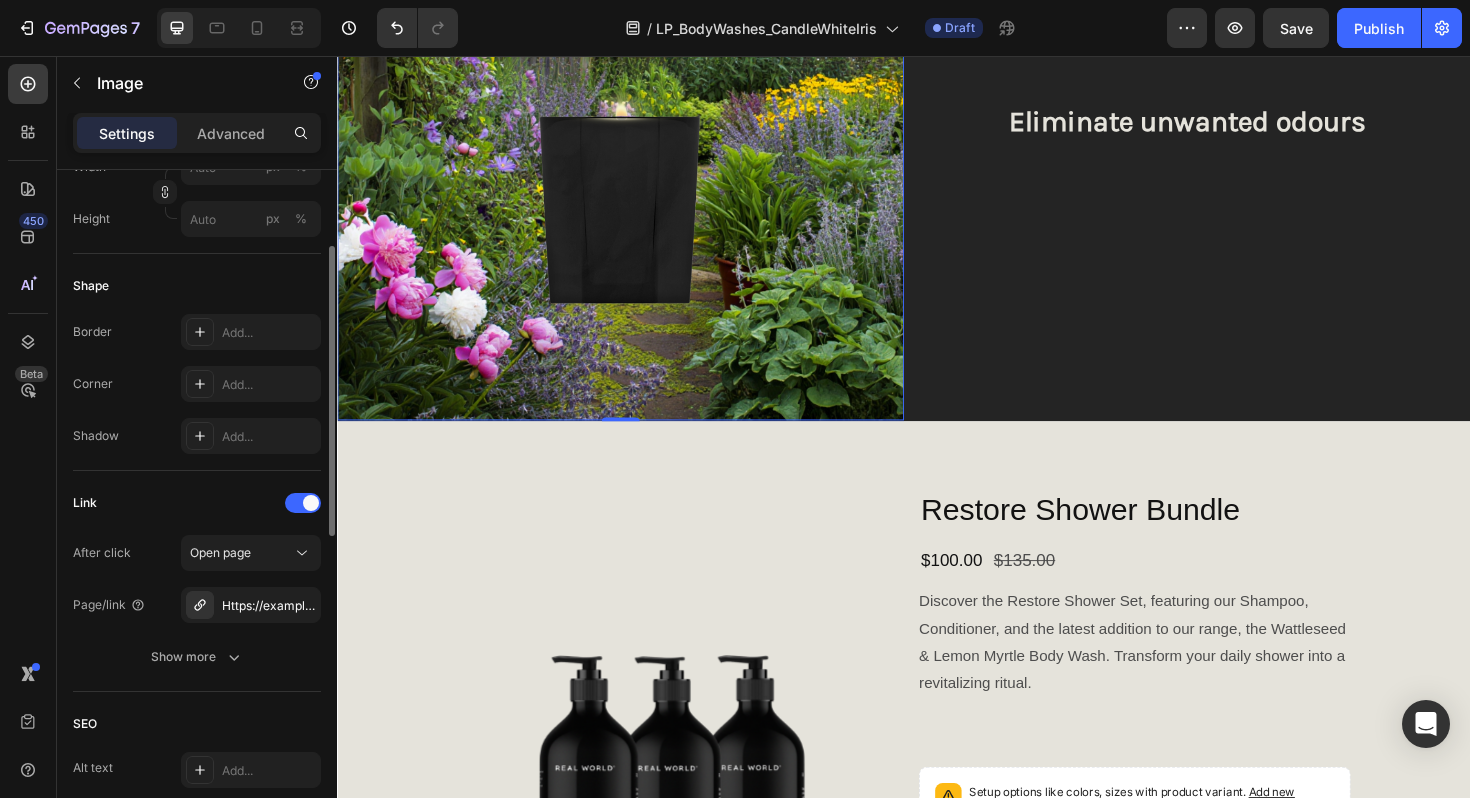 scroll, scrollTop: 616, scrollLeft: 0, axis: vertical 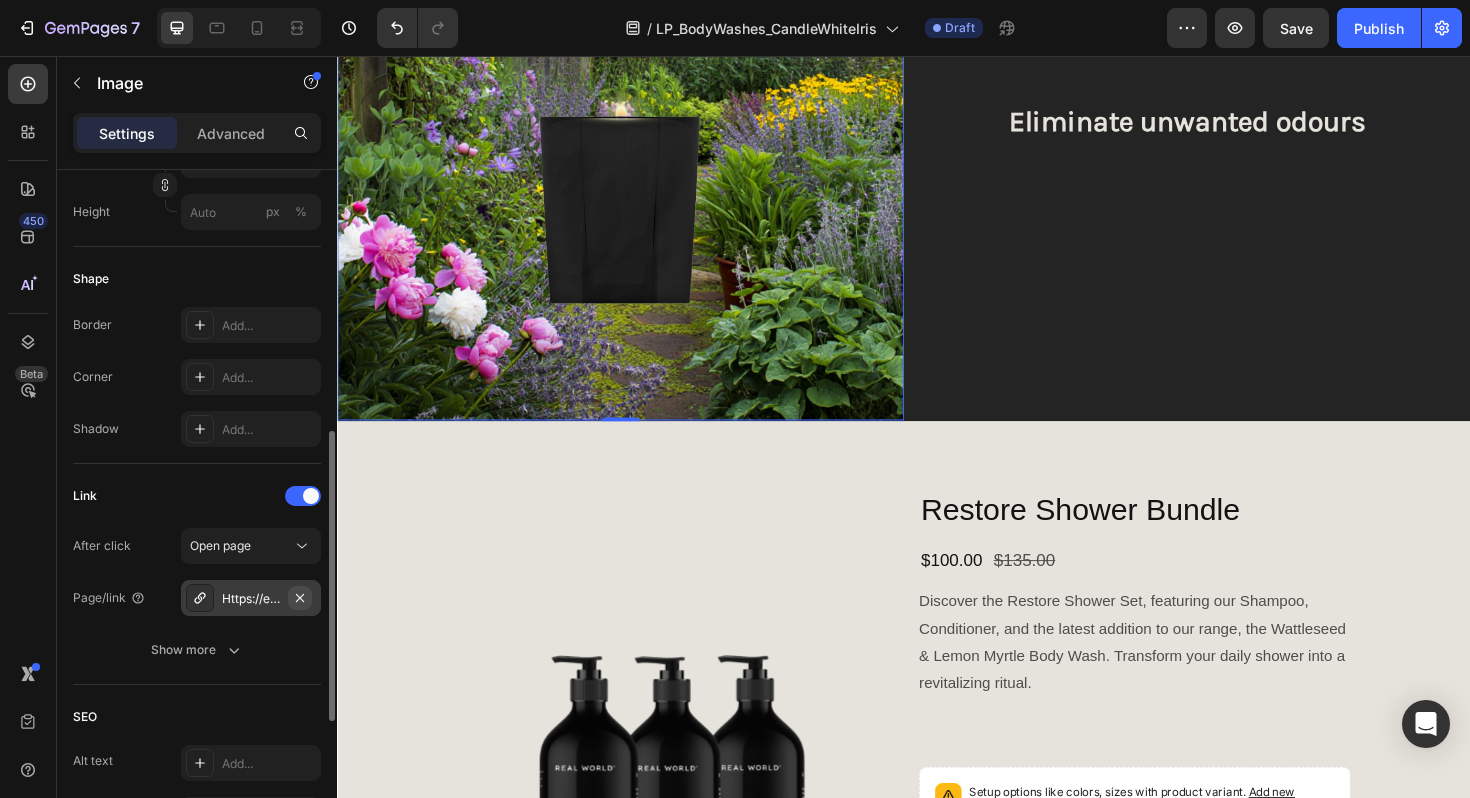 click 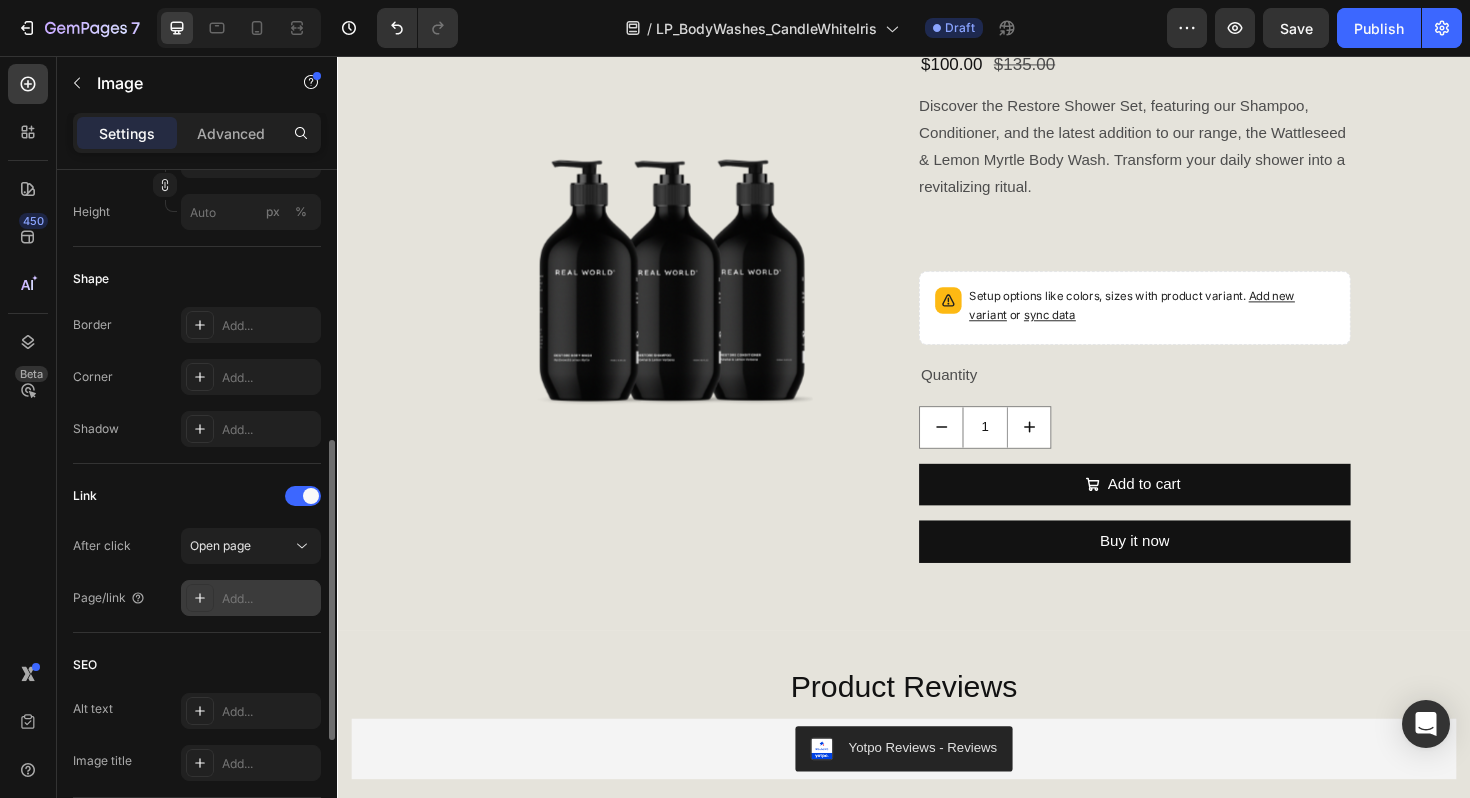 scroll, scrollTop: 292, scrollLeft: 0, axis: vertical 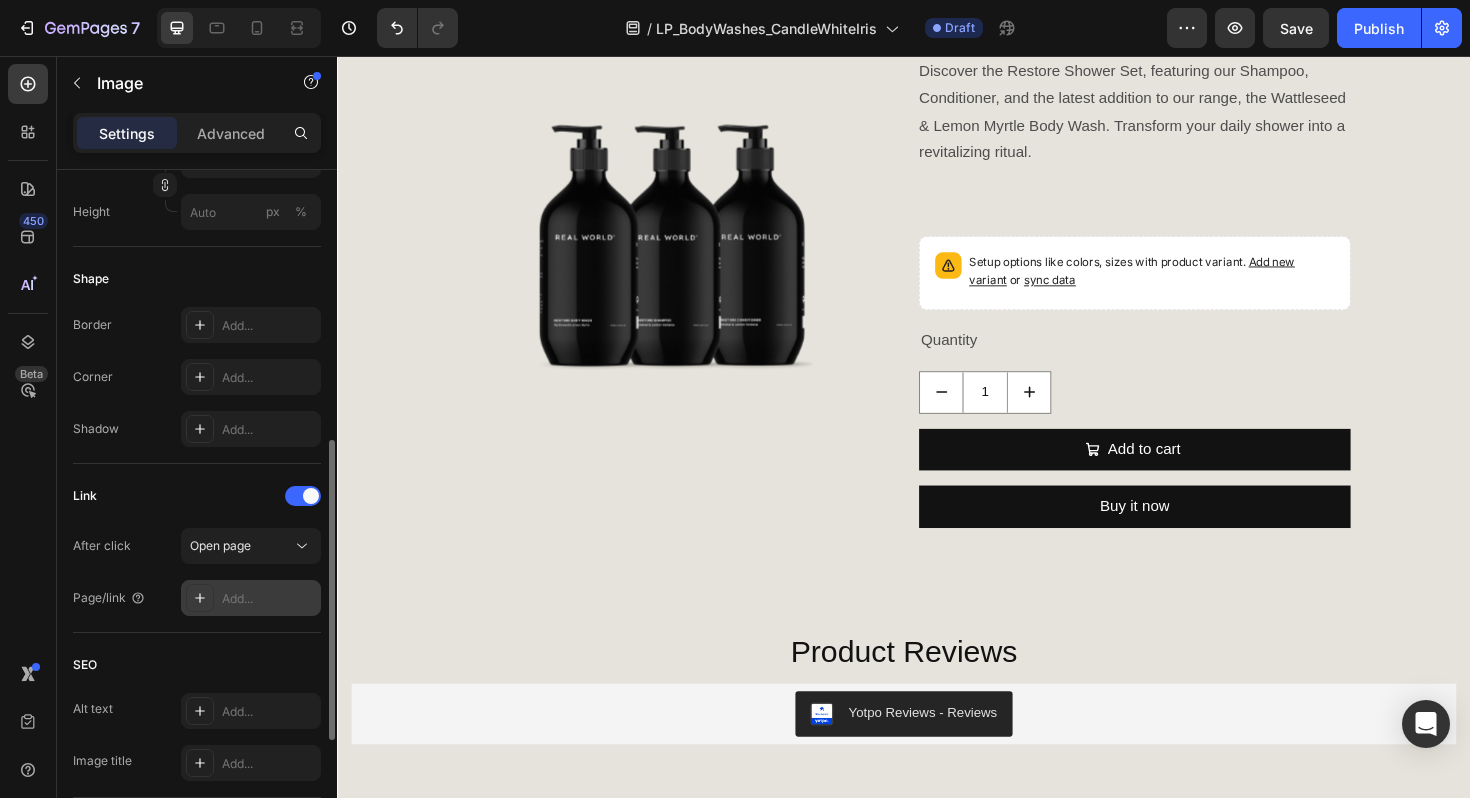 click on "Add..." at bounding box center [269, 599] 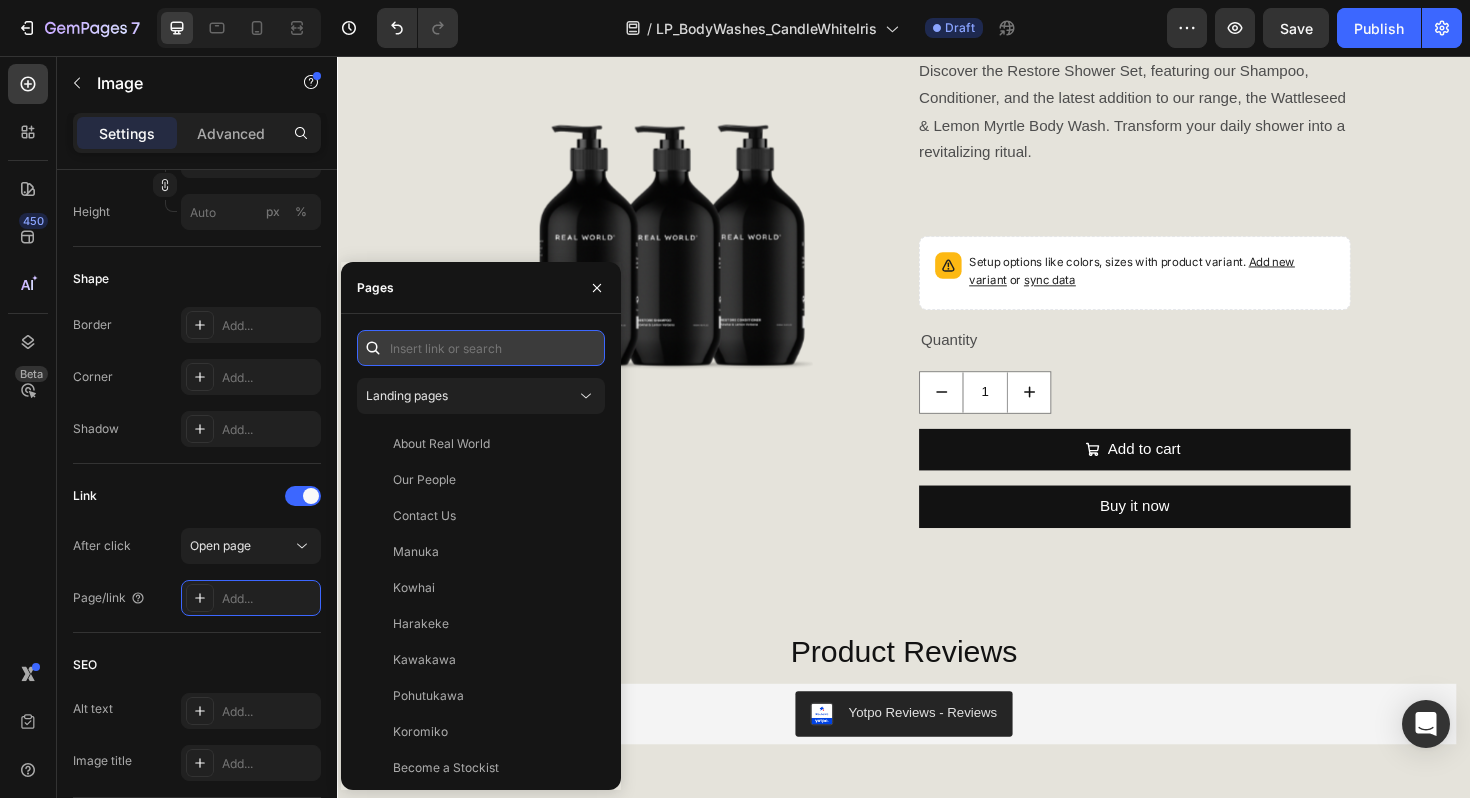 click at bounding box center [481, 348] 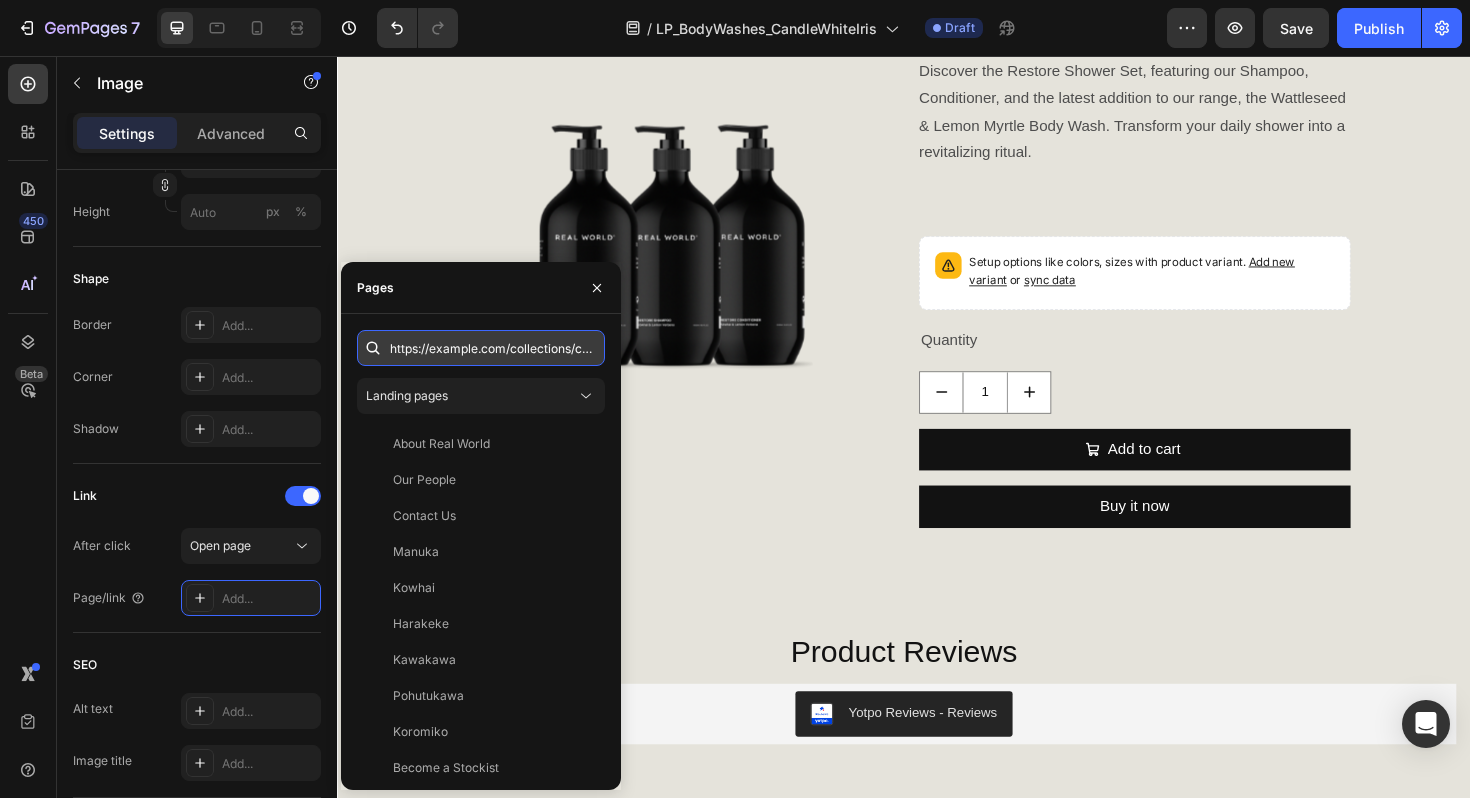 scroll, scrollTop: 0, scrollLeft: 69, axis: horizontal 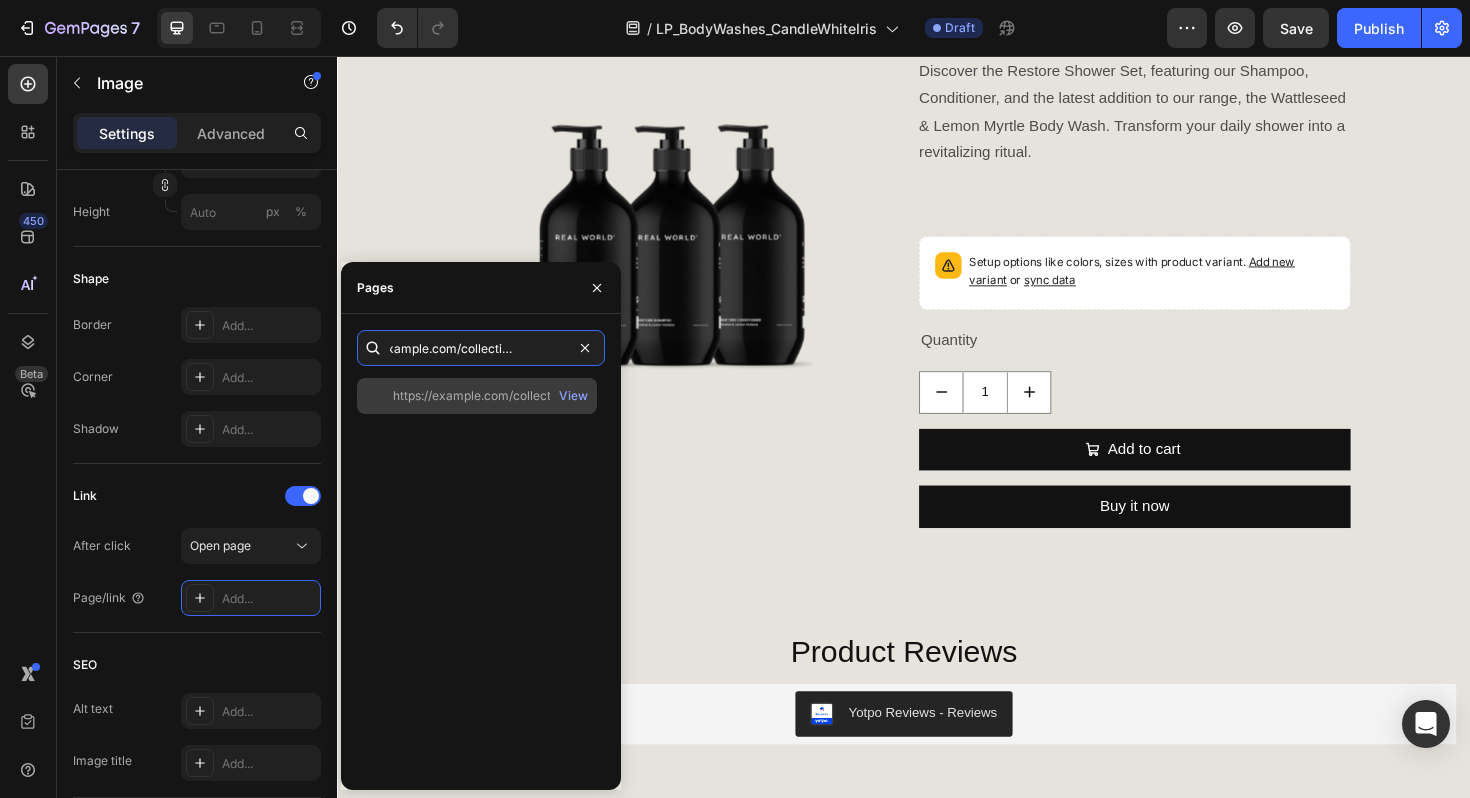 type on "https://example.com/collections/candle" 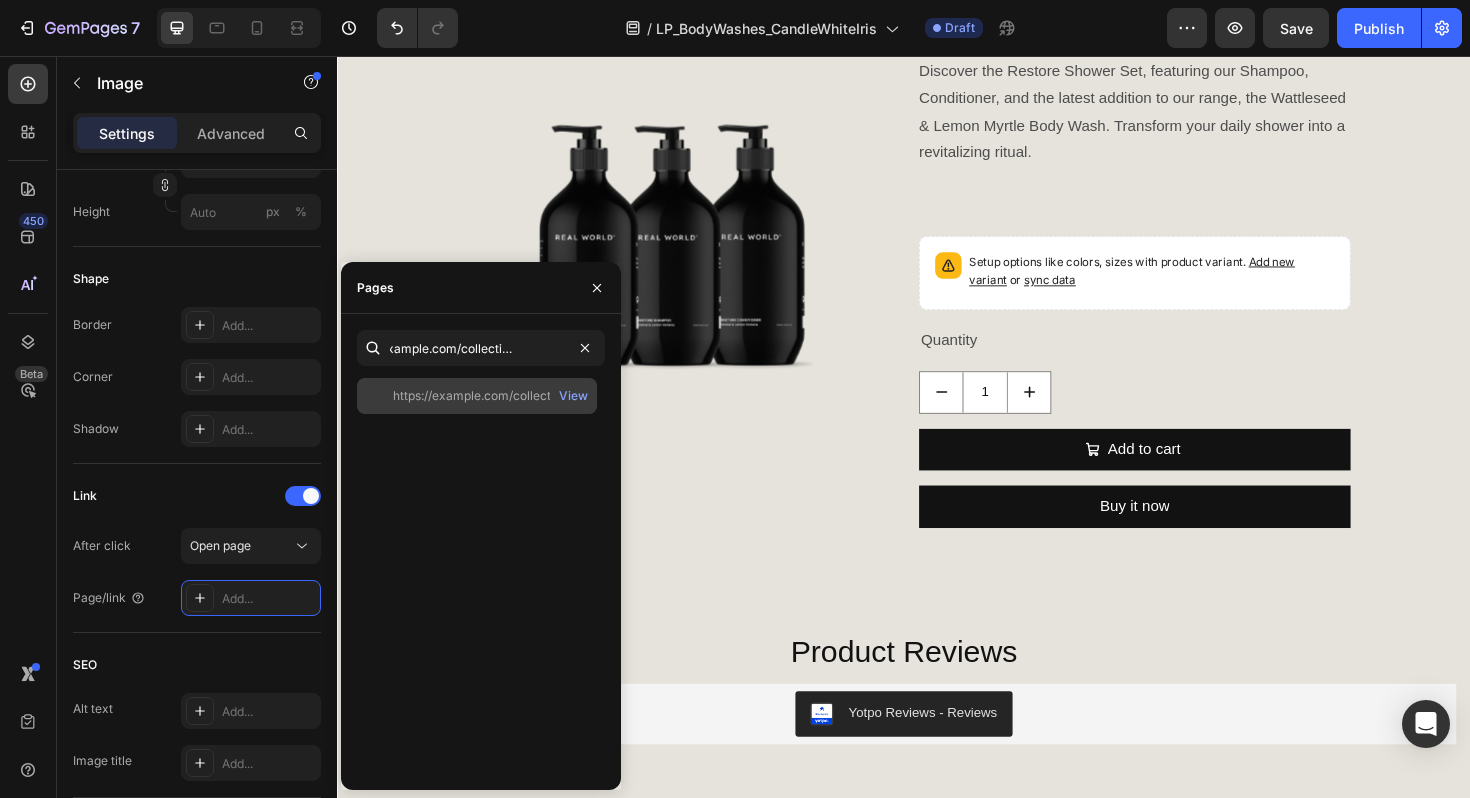 scroll, scrollTop: 0, scrollLeft: 0, axis: both 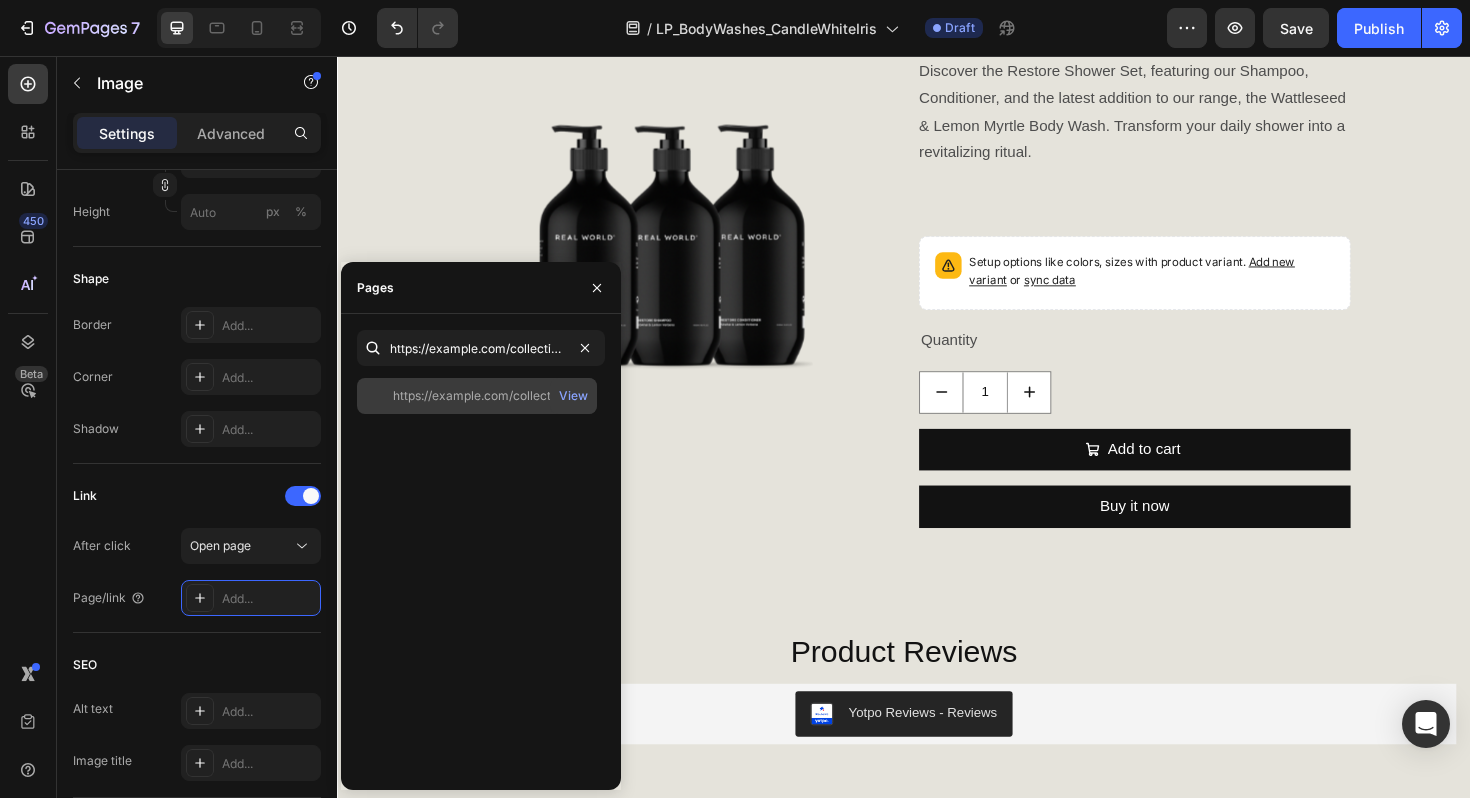 click on "https://example.com/collections/candle" 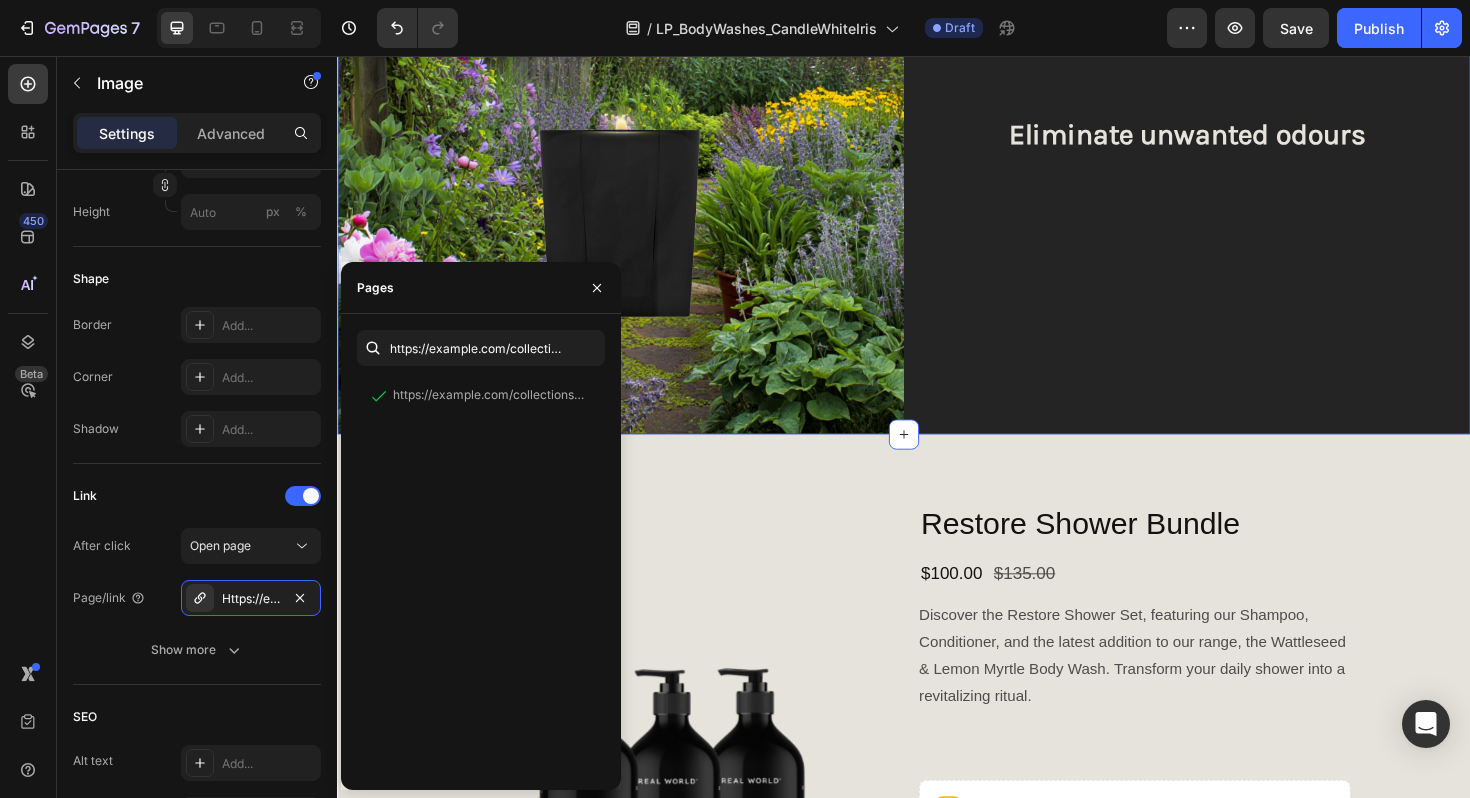 scroll, scrollTop: 265, scrollLeft: 0, axis: vertical 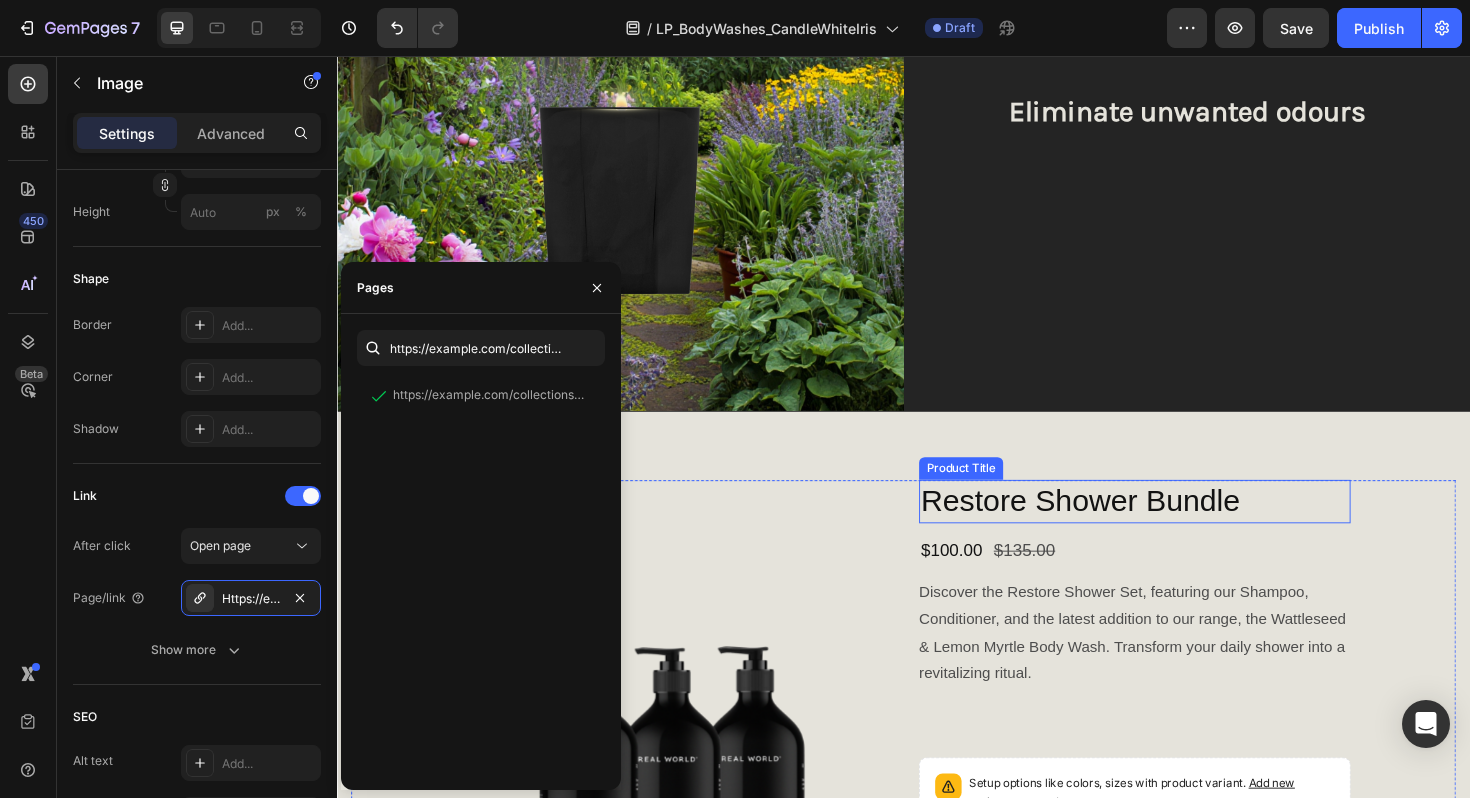 click on "Restore Shower Bundle" at bounding box center (1181, 528) 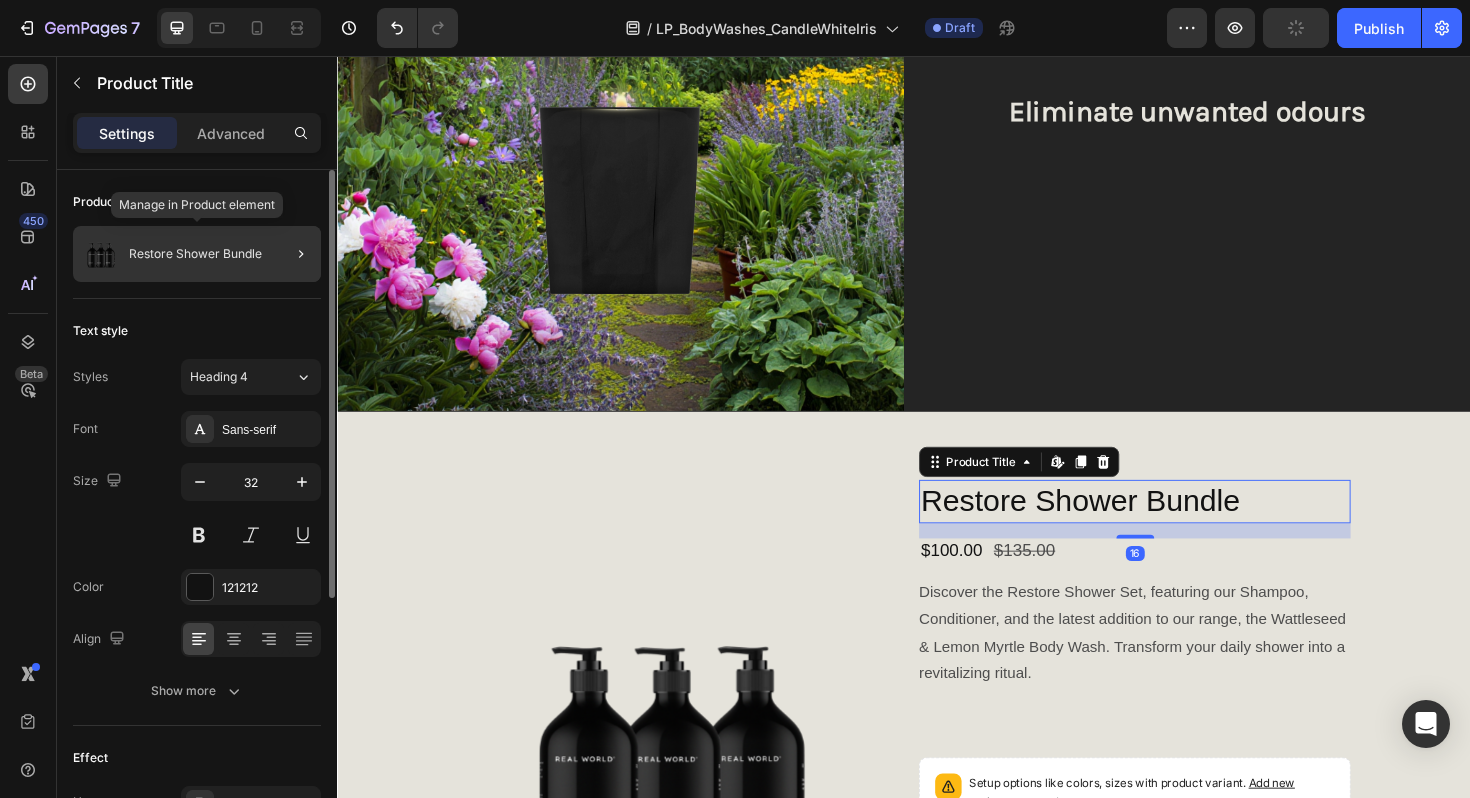 click on "Restore Shower Bundle" at bounding box center (195, 254) 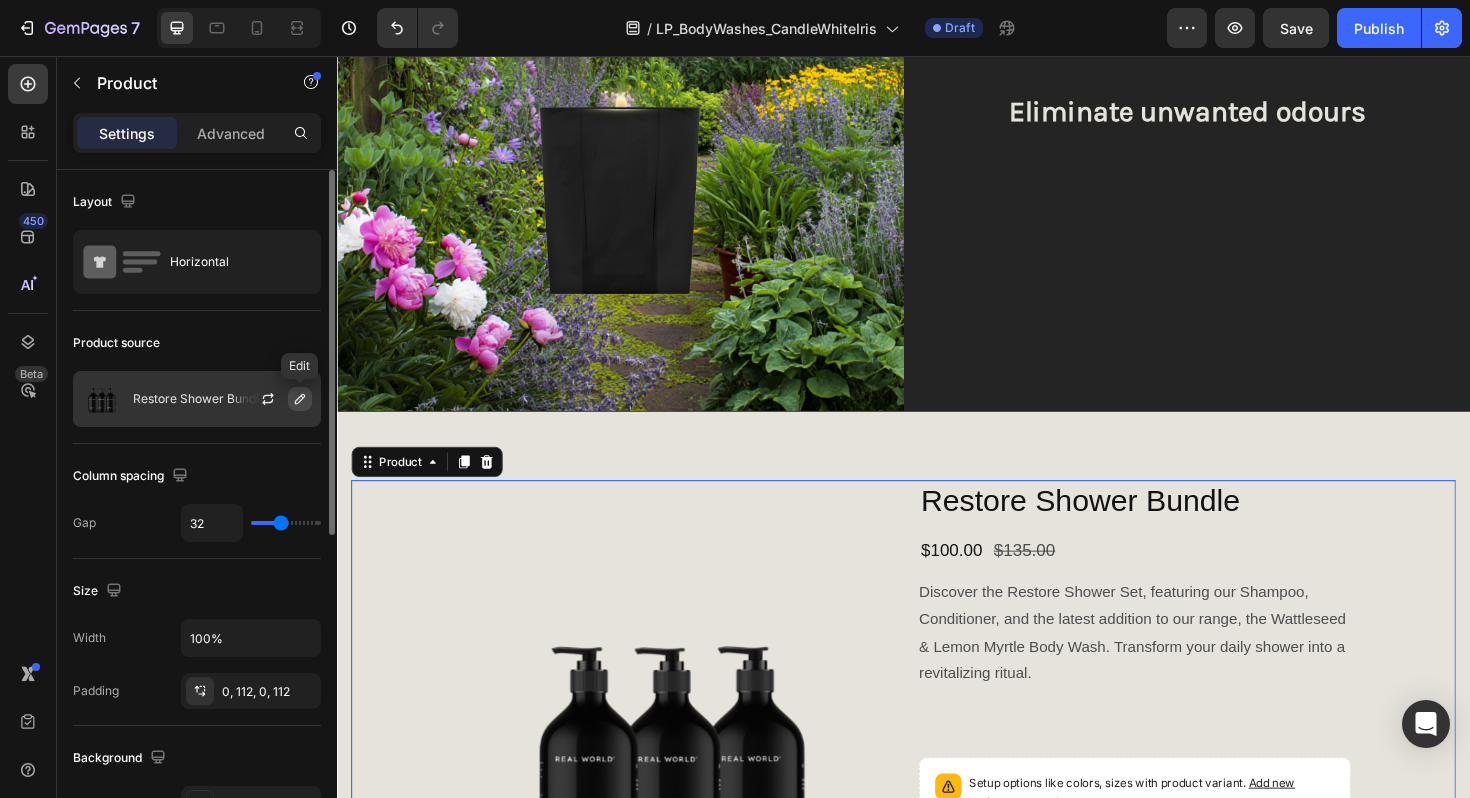 click 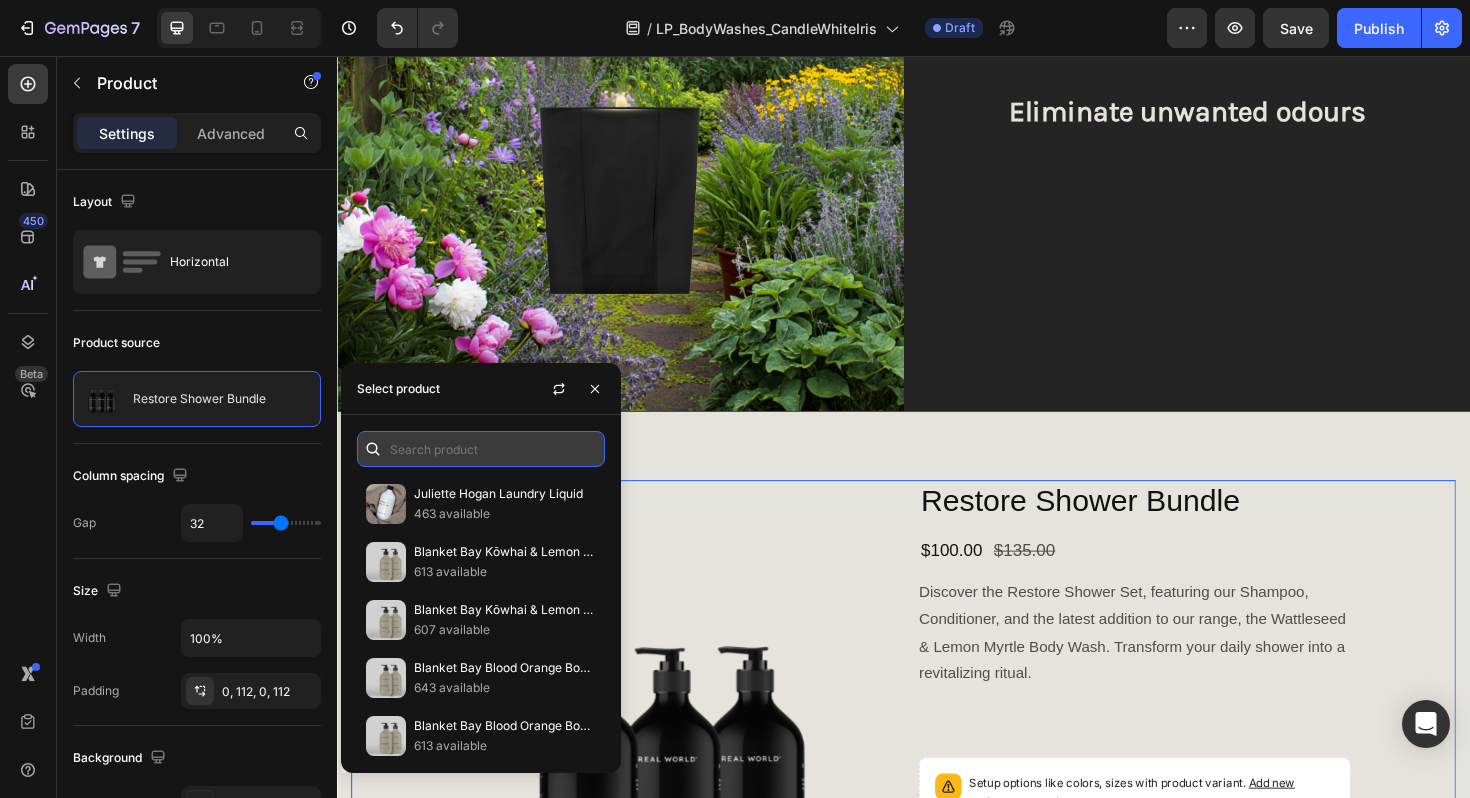 click at bounding box center (481, 449) 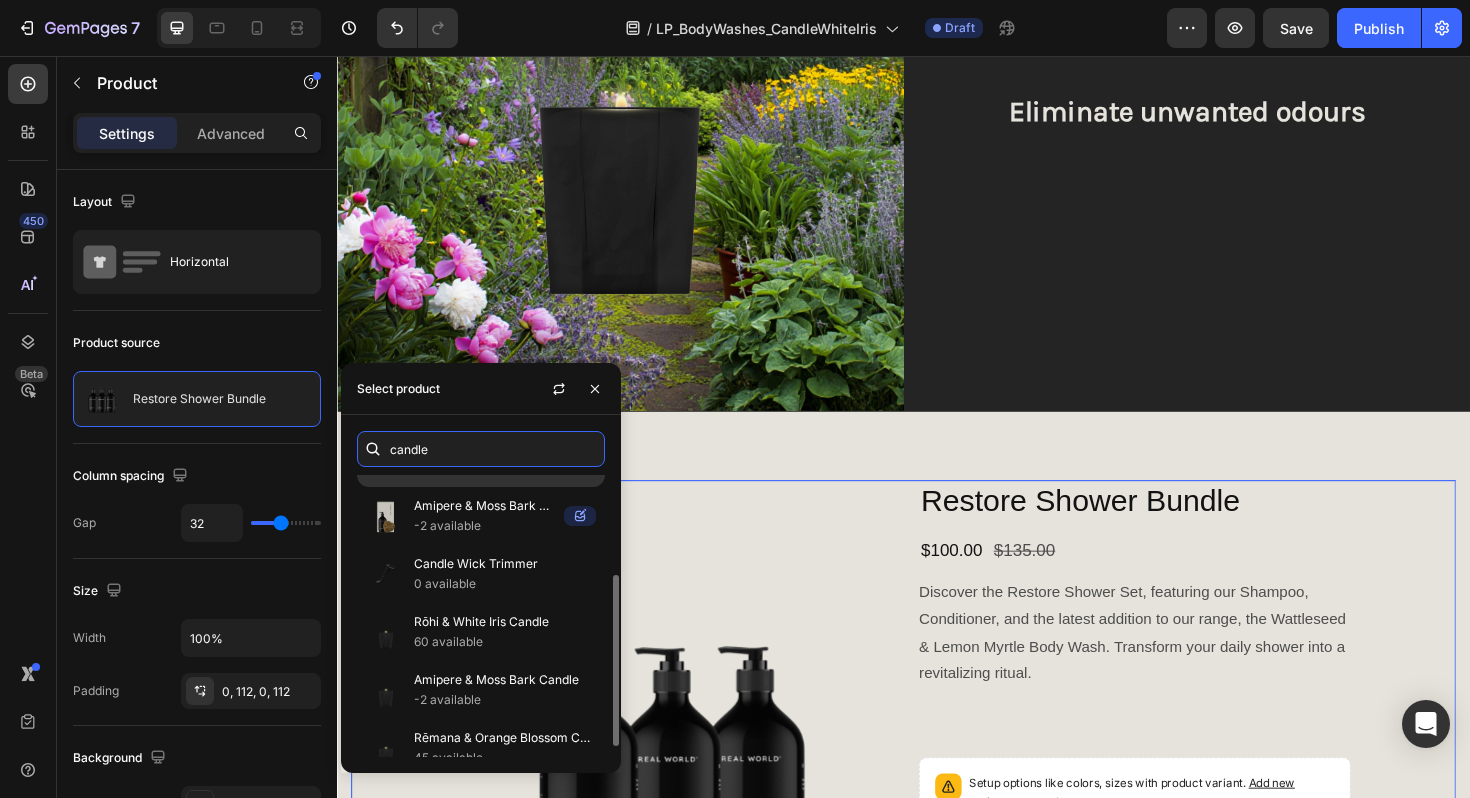 scroll, scrollTop: 163, scrollLeft: 0, axis: vertical 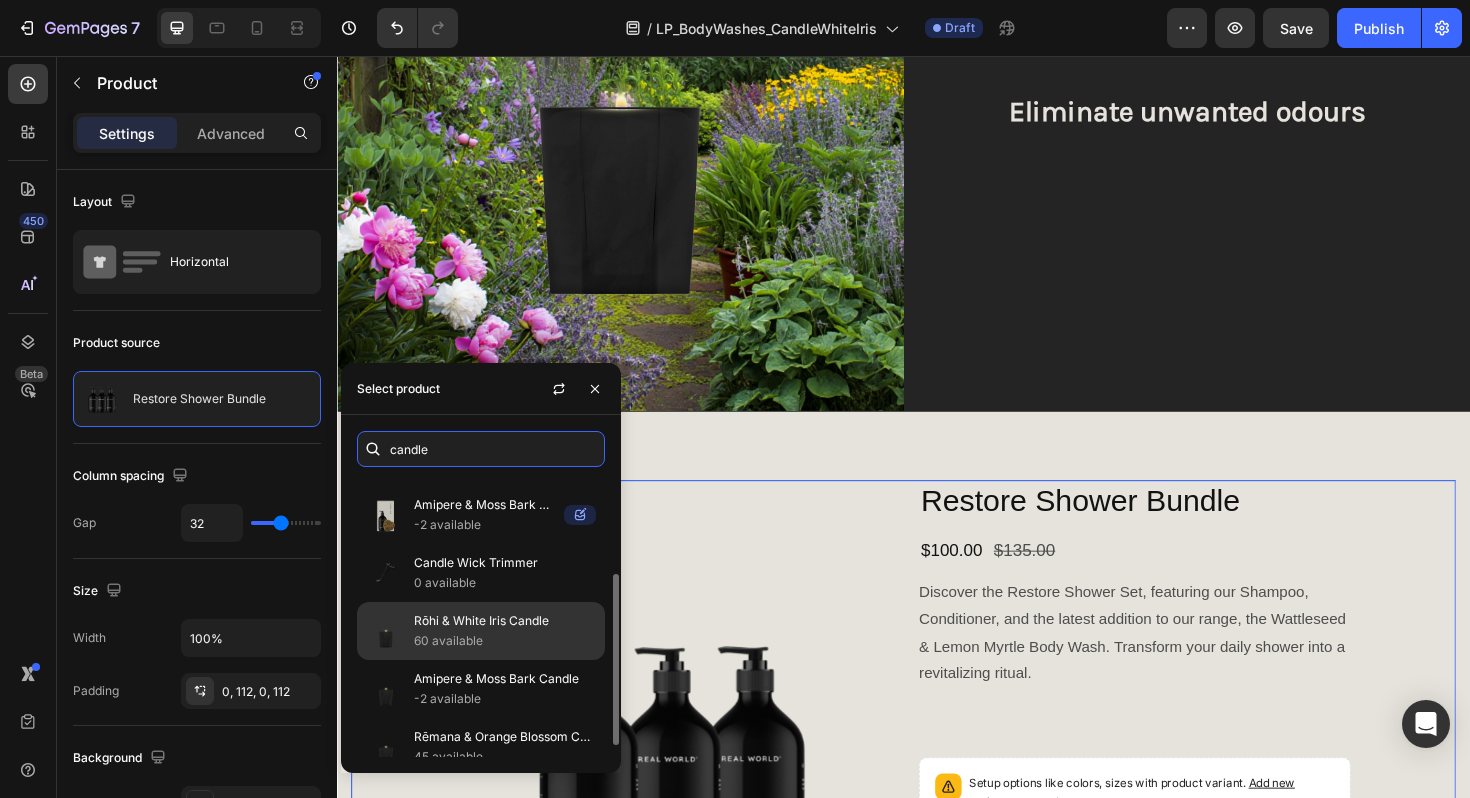 type on "candle" 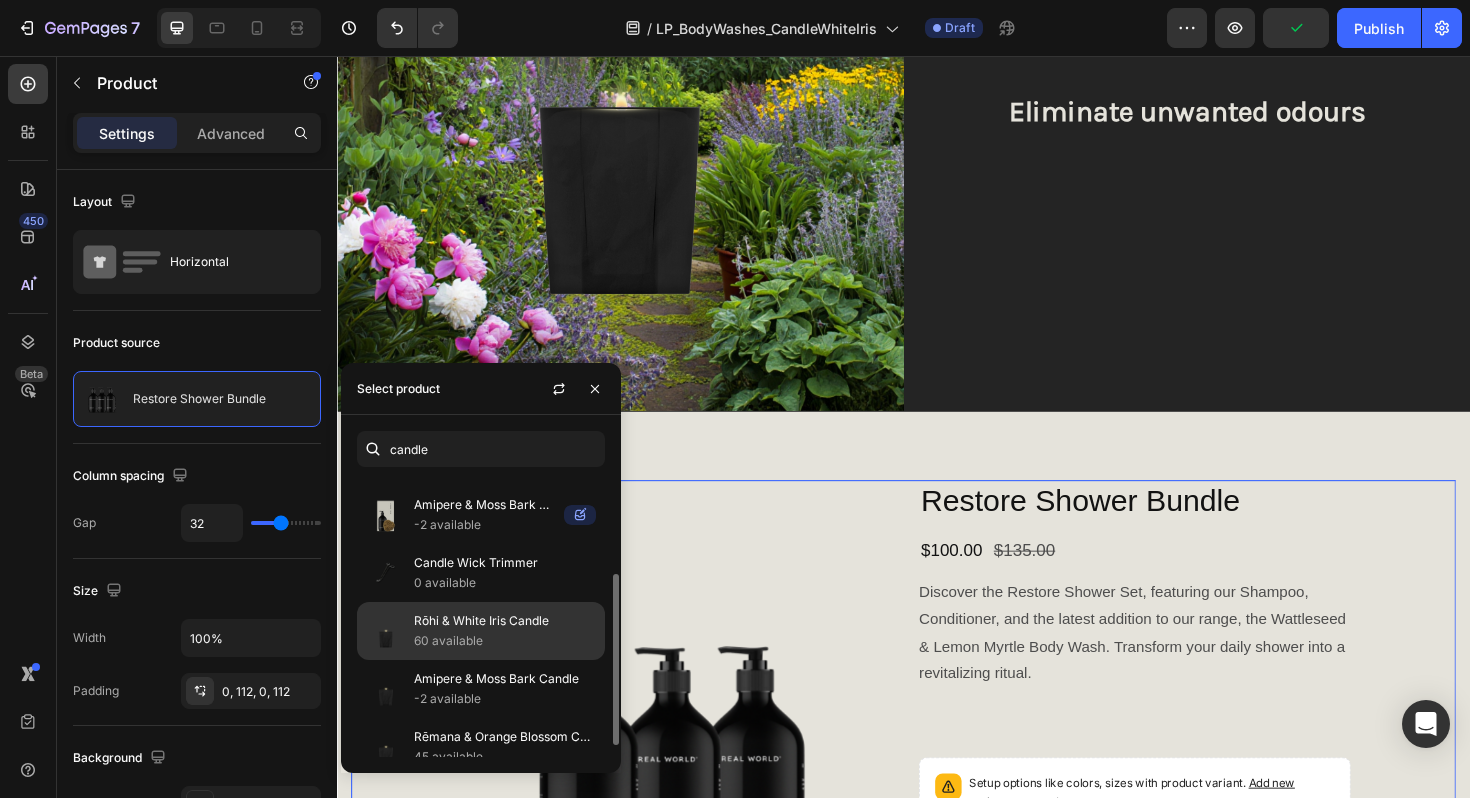 click on "Rōhi & White Iris Candle" at bounding box center (505, 621) 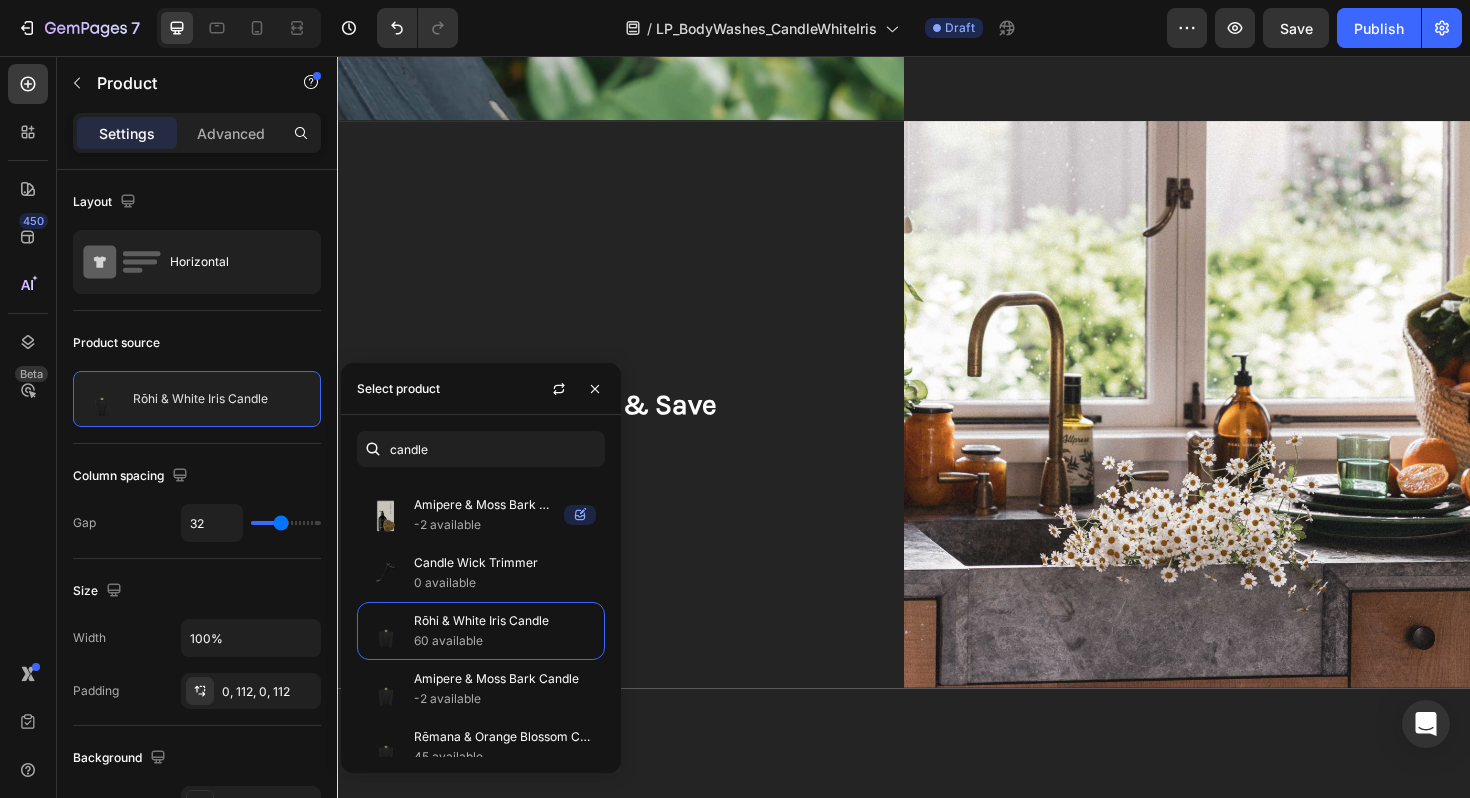 scroll, scrollTop: 2573, scrollLeft: 0, axis: vertical 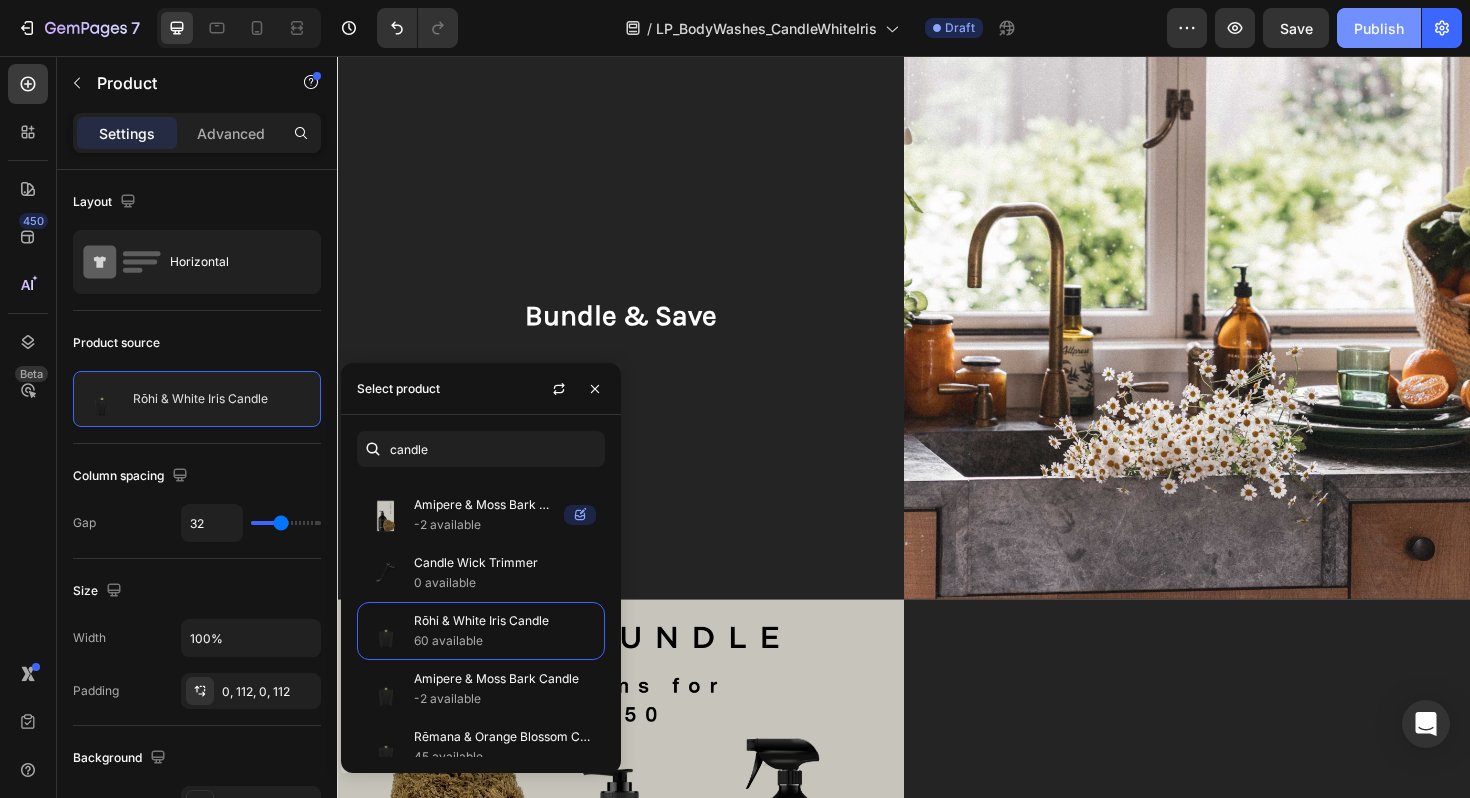 click on "Publish" at bounding box center [1379, 28] 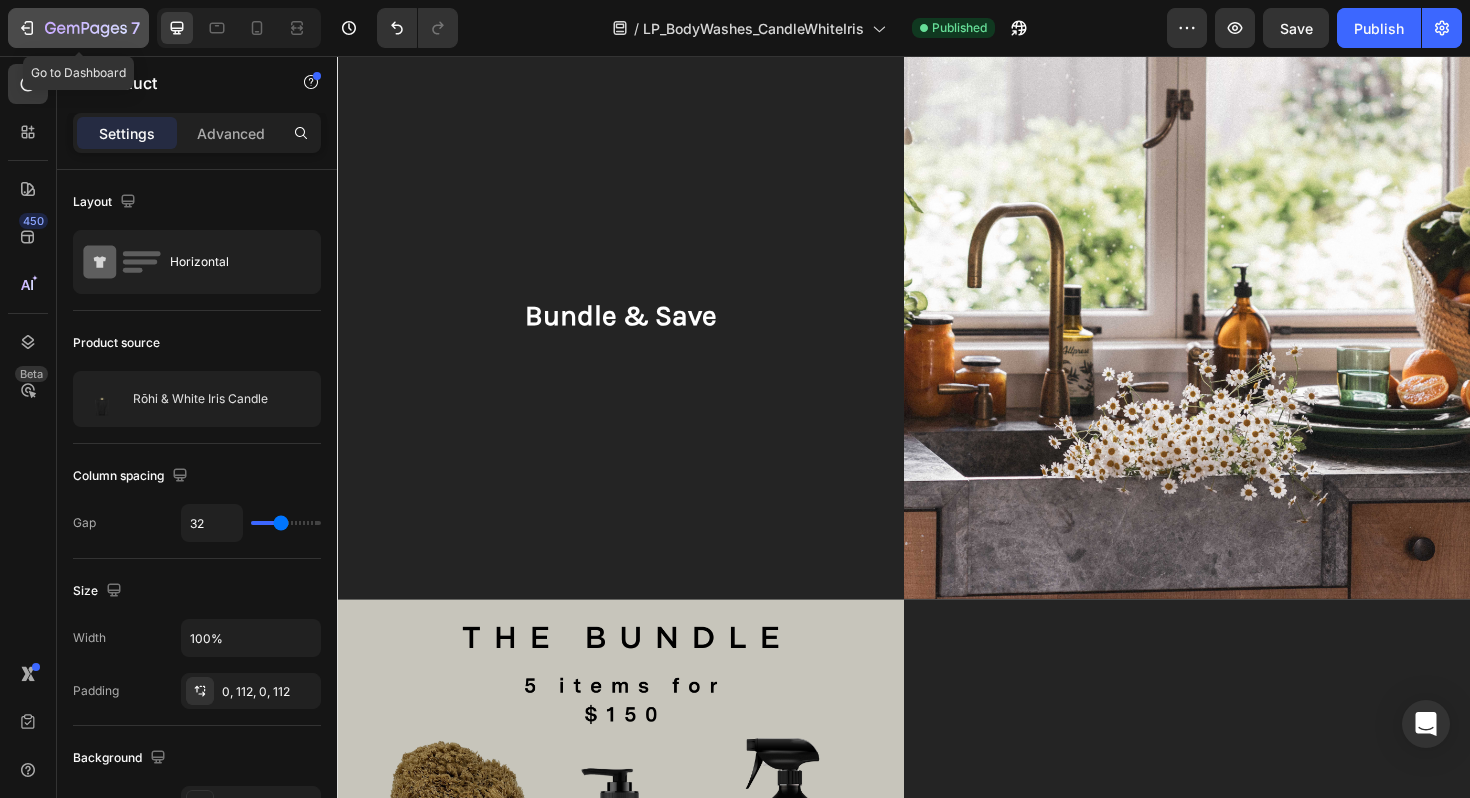 click 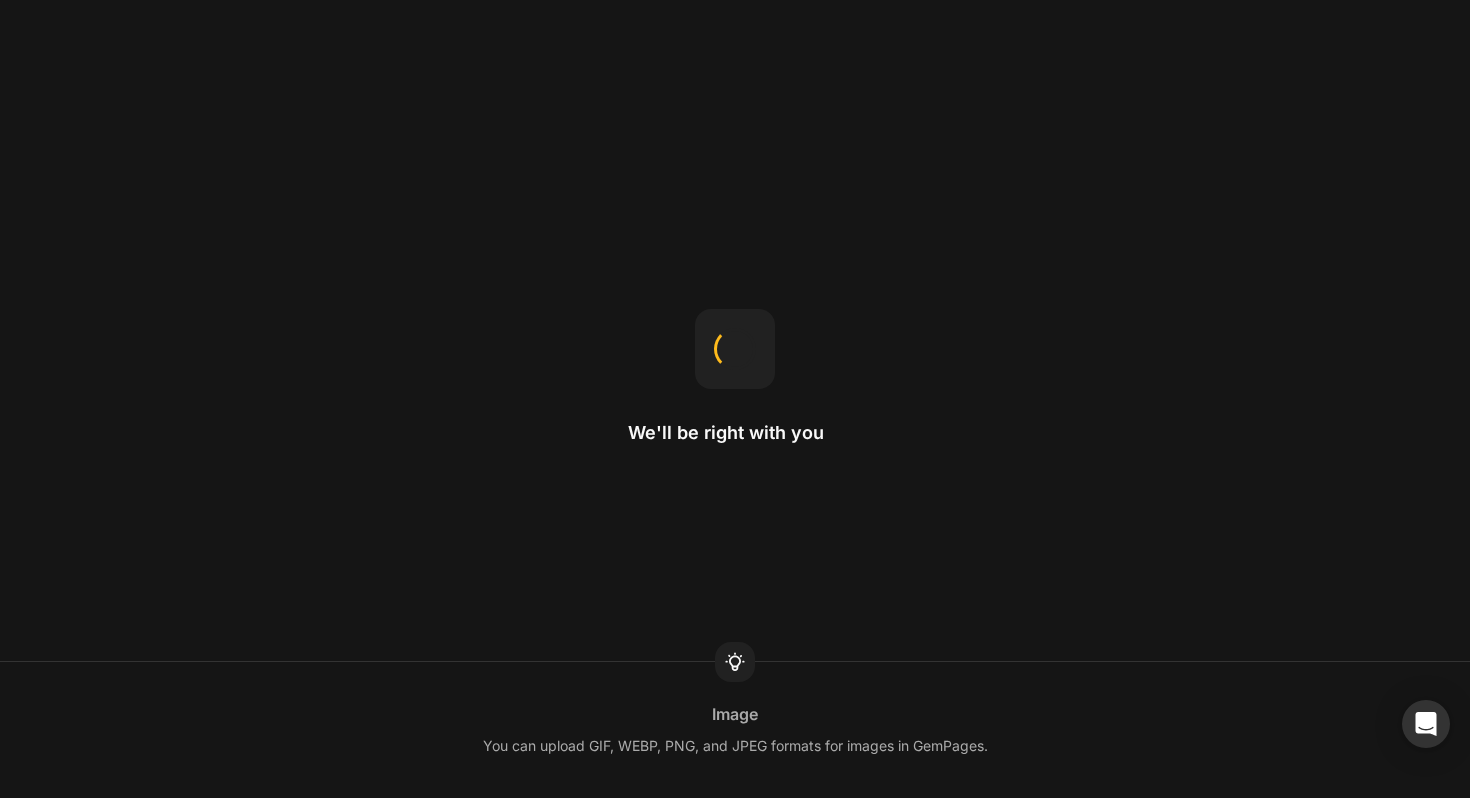 scroll, scrollTop: 0, scrollLeft: 0, axis: both 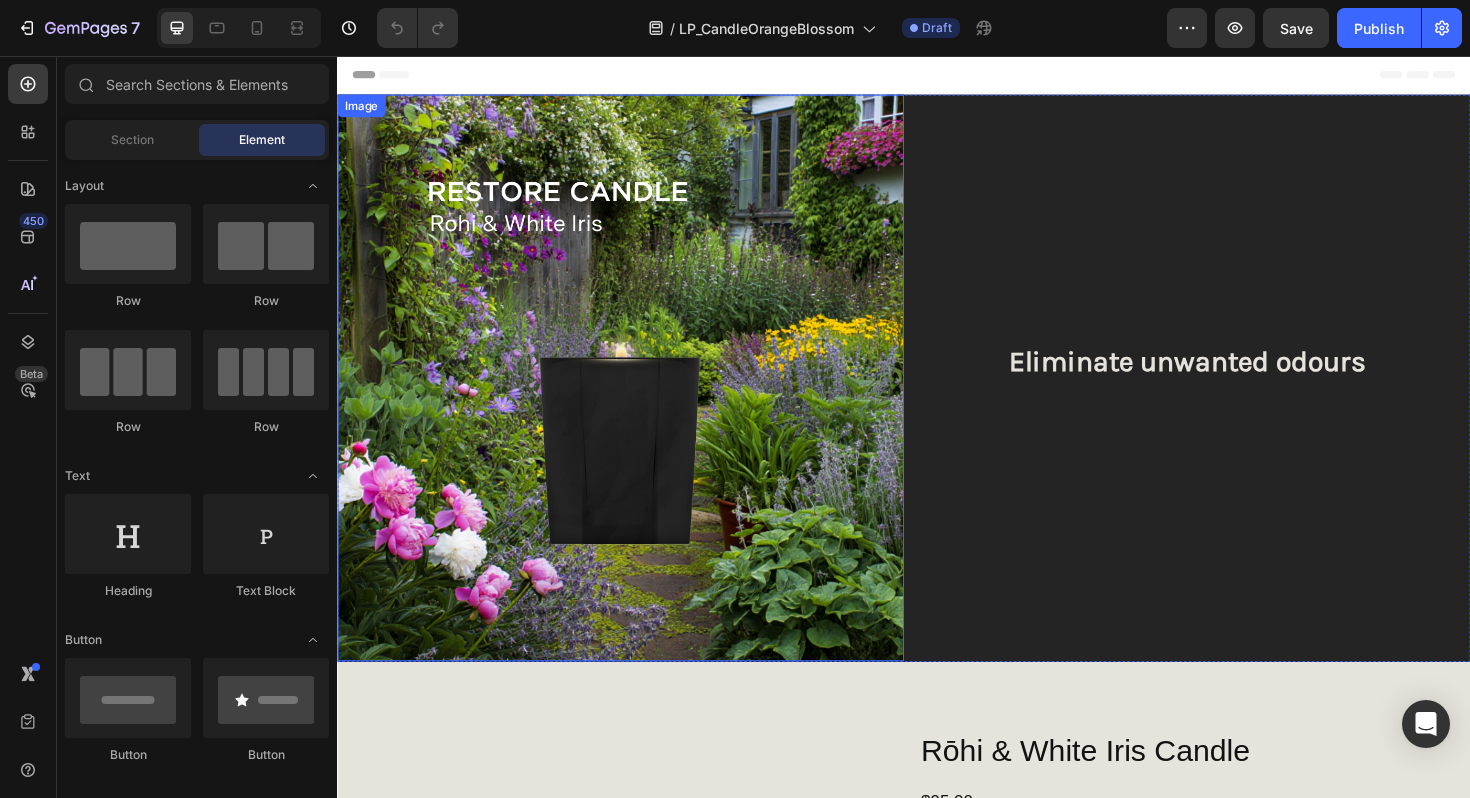 click at bounding box center [637, 397] 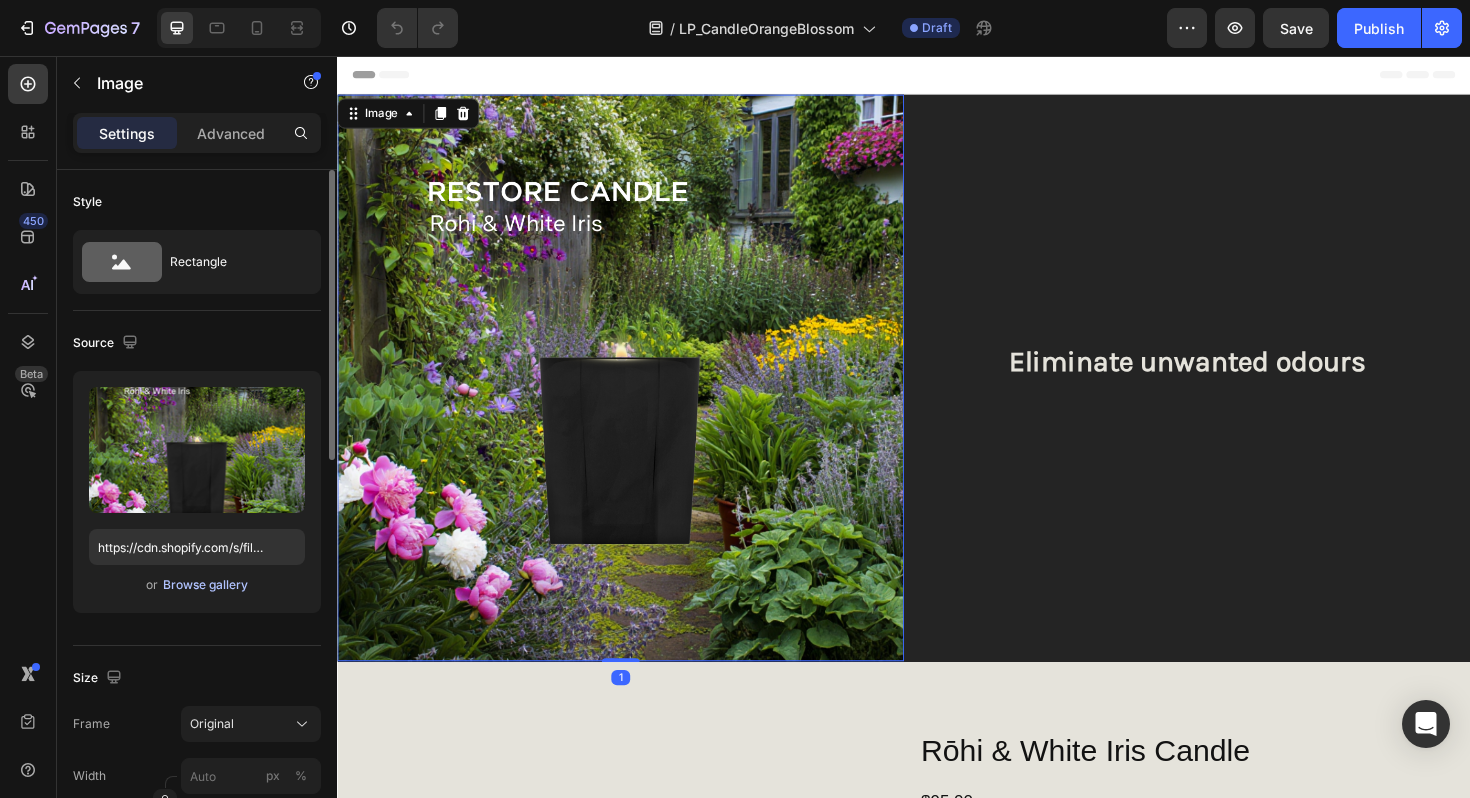 click on "Browse gallery" at bounding box center (205, 585) 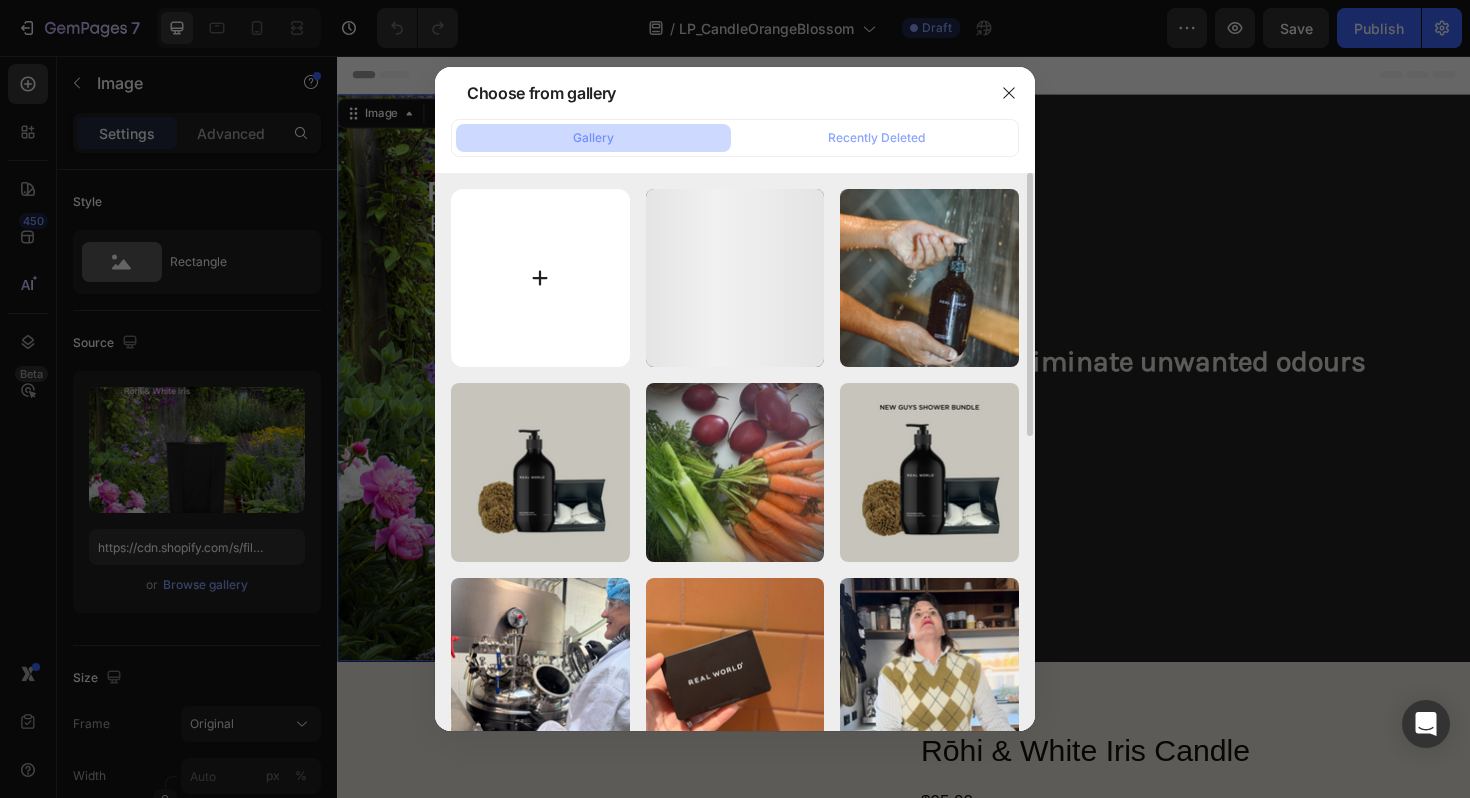 click at bounding box center (540, 278) 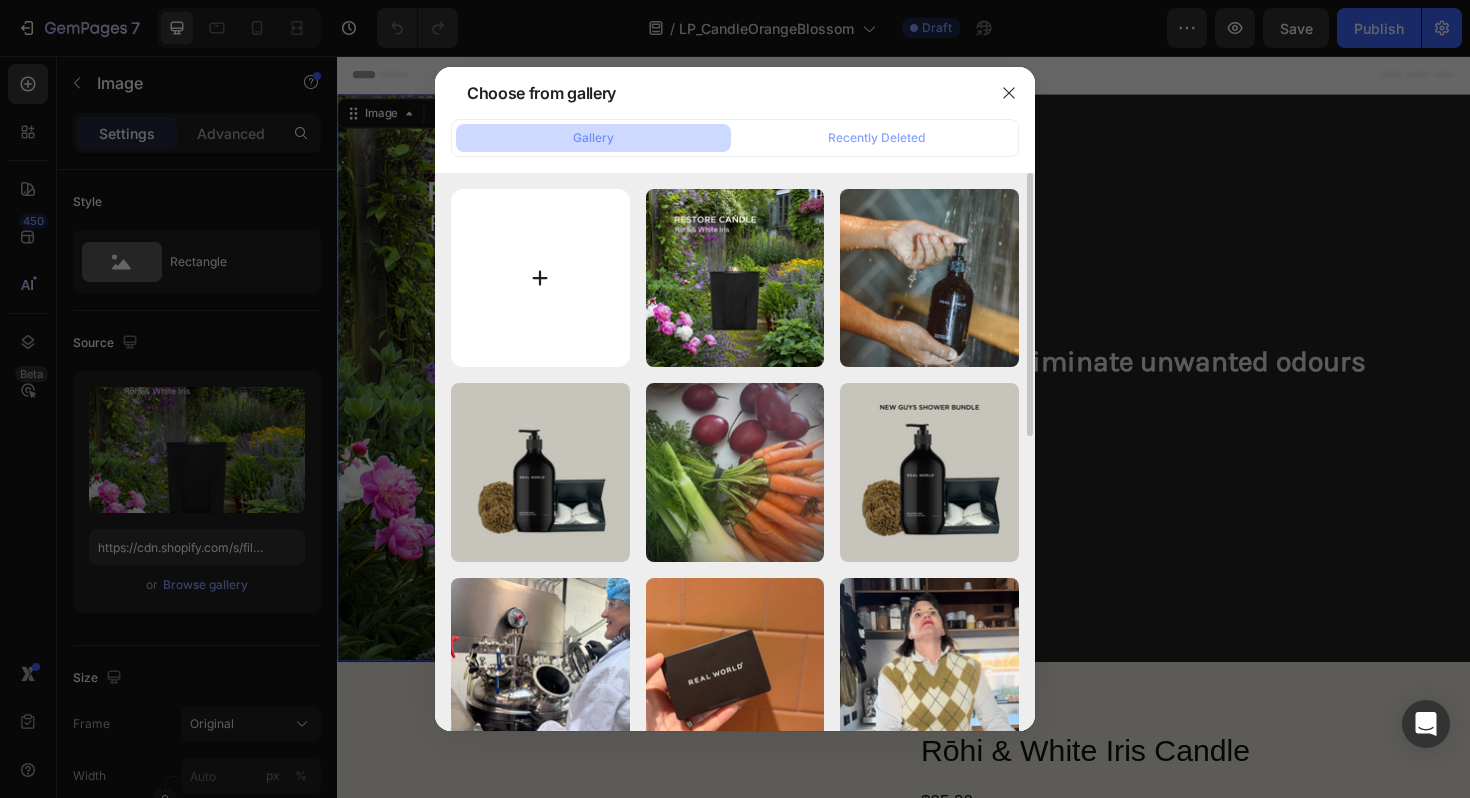 type on "C:\fakepath\Copy of Copy of RESTORE CANDLE.png" 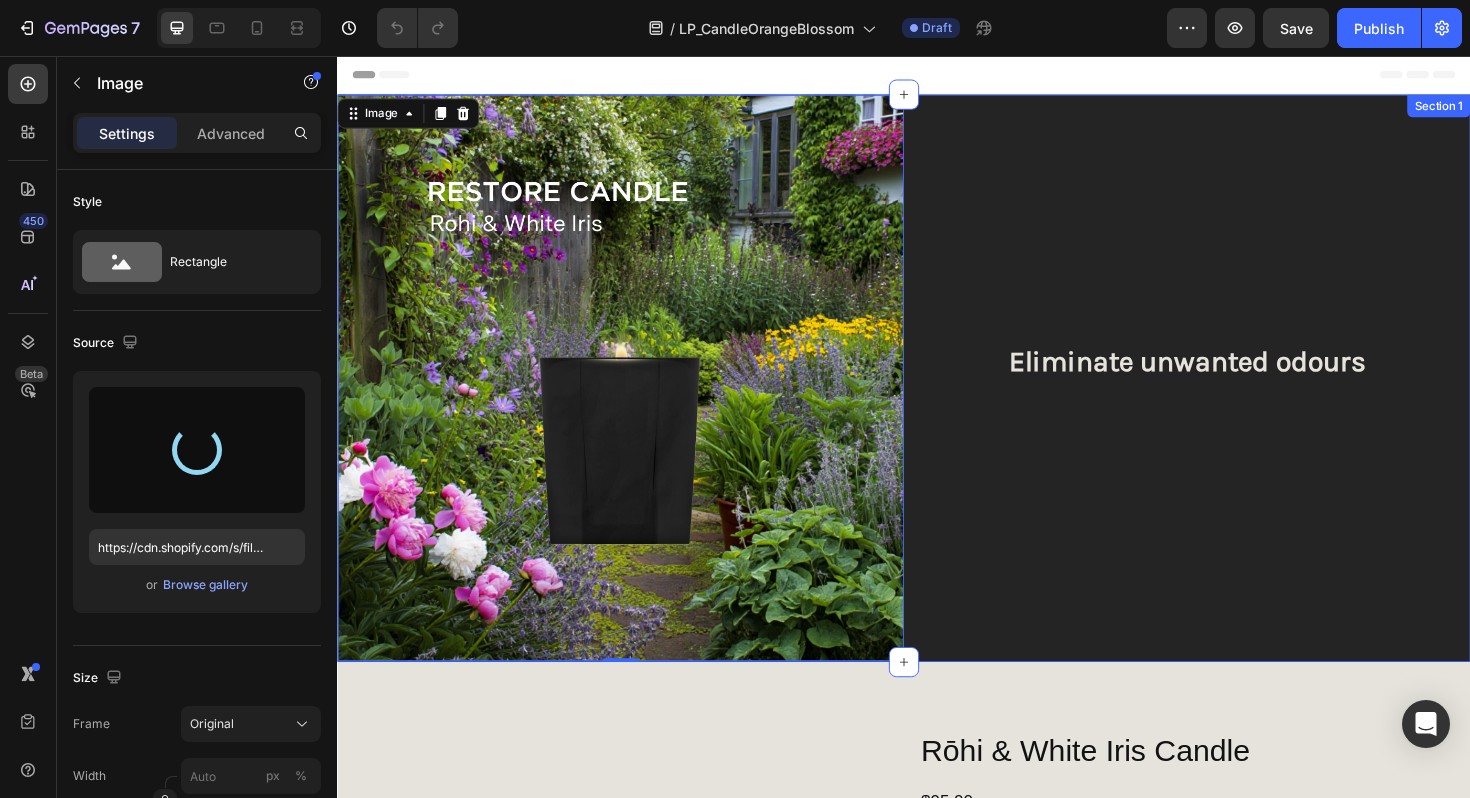 type on "https://cdn.shopify.com/s/files/1/0593/1506/0924/files/gempages_573891662921597774-70ea3a8a-0ef4-4db5-be2f-1a5503cbbbf6.png" 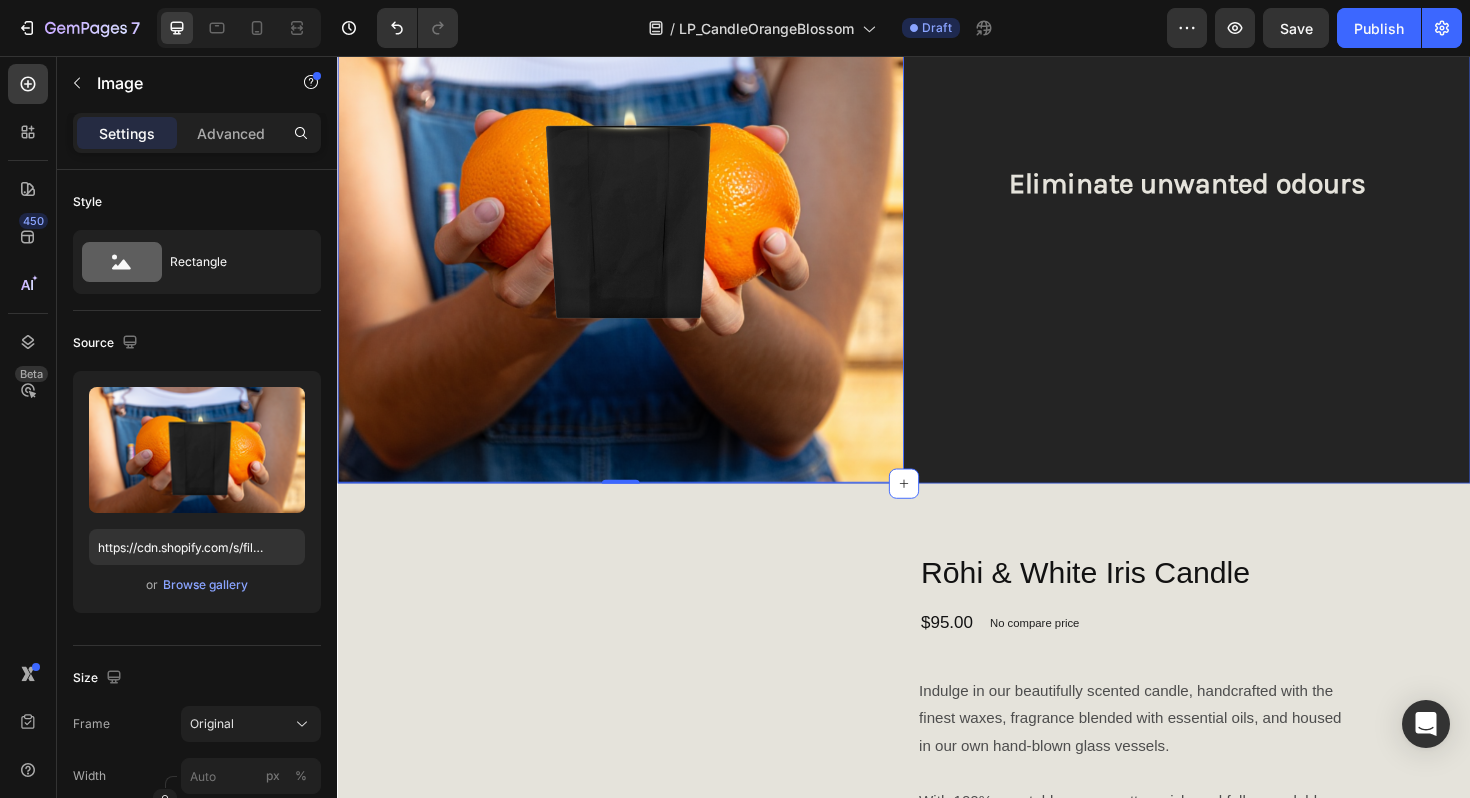 scroll, scrollTop: 193, scrollLeft: 0, axis: vertical 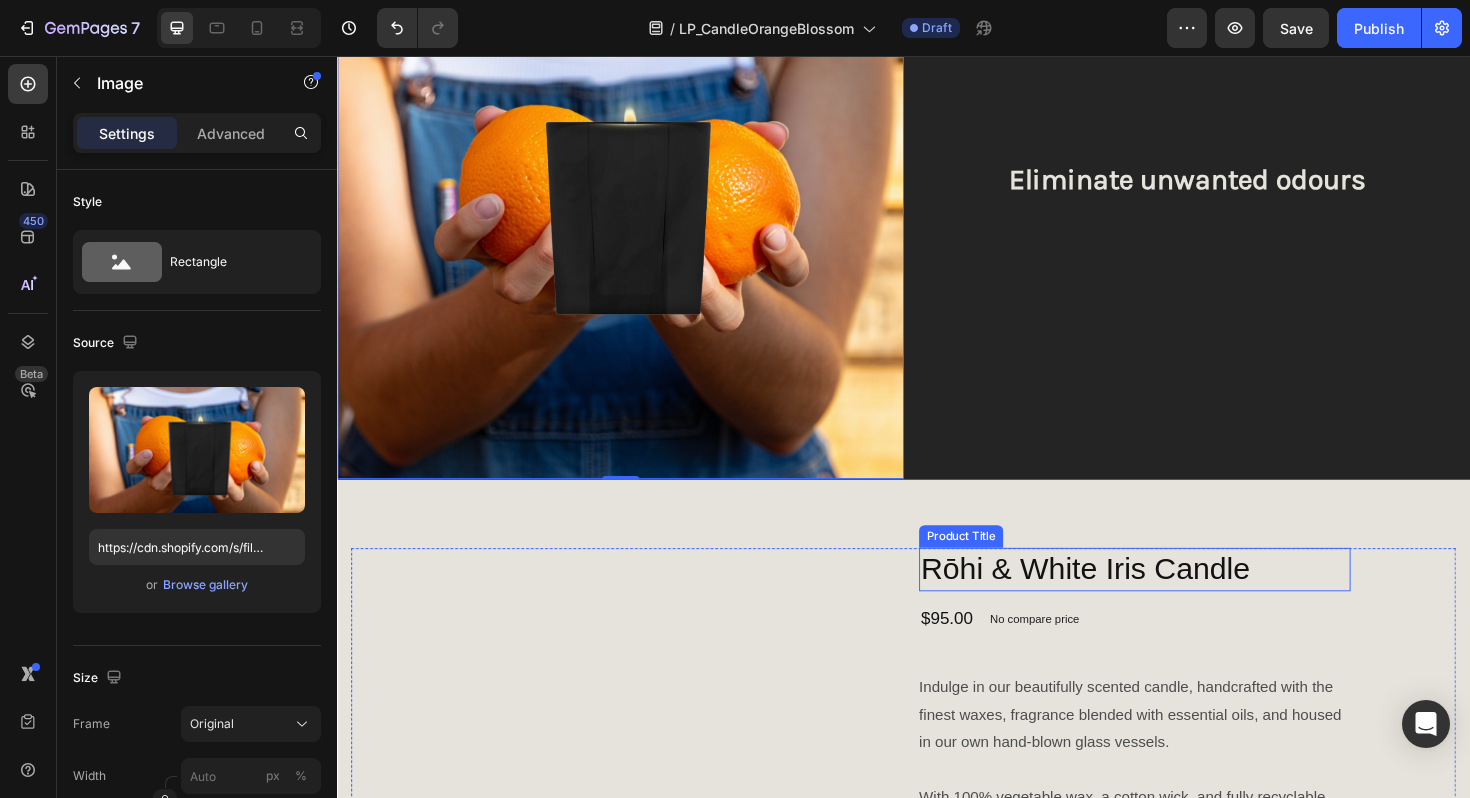 click on "Rōhi & White Iris Candle" at bounding box center [1181, 600] 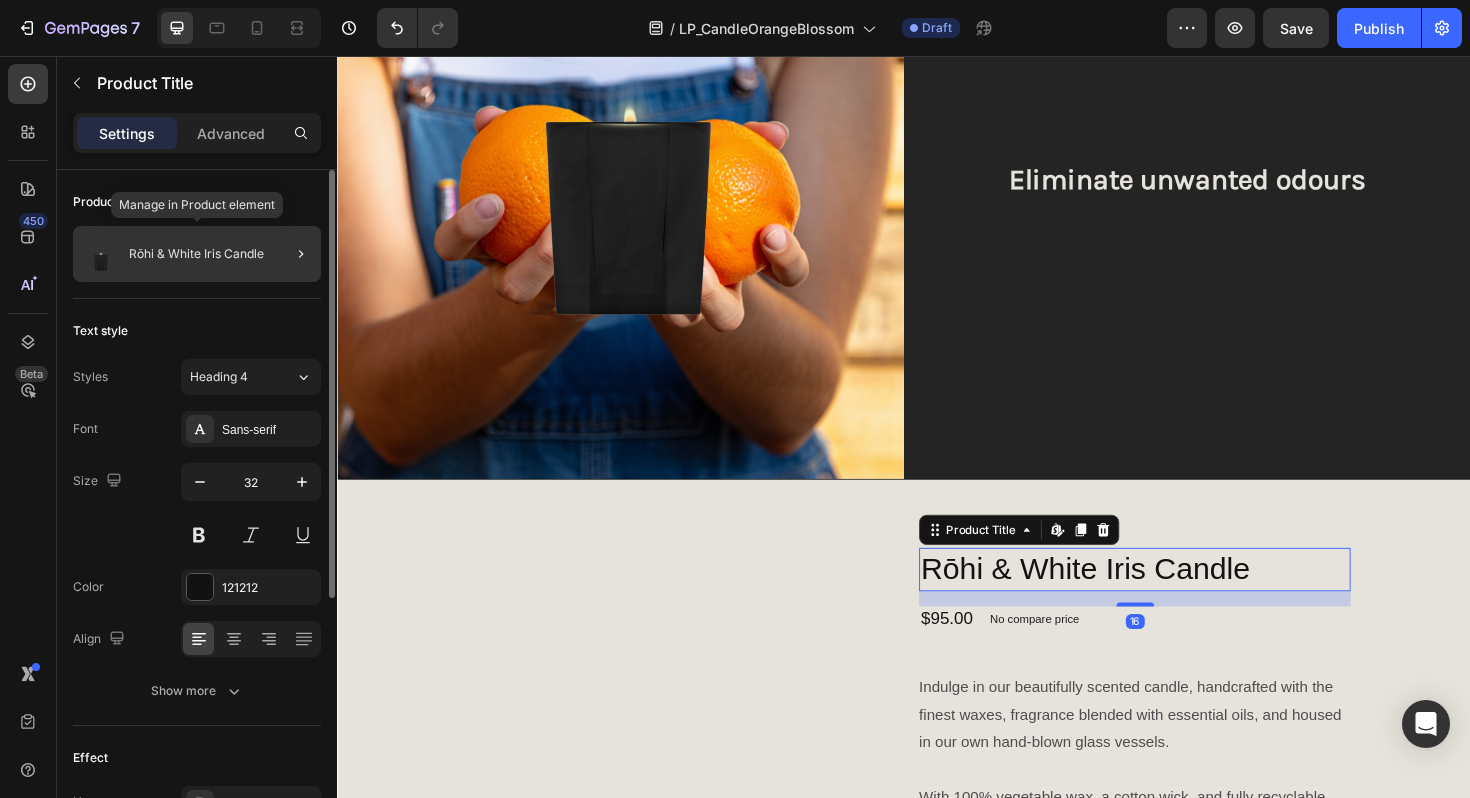 click on "Rōhi & White Iris Candle" at bounding box center (196, 254) 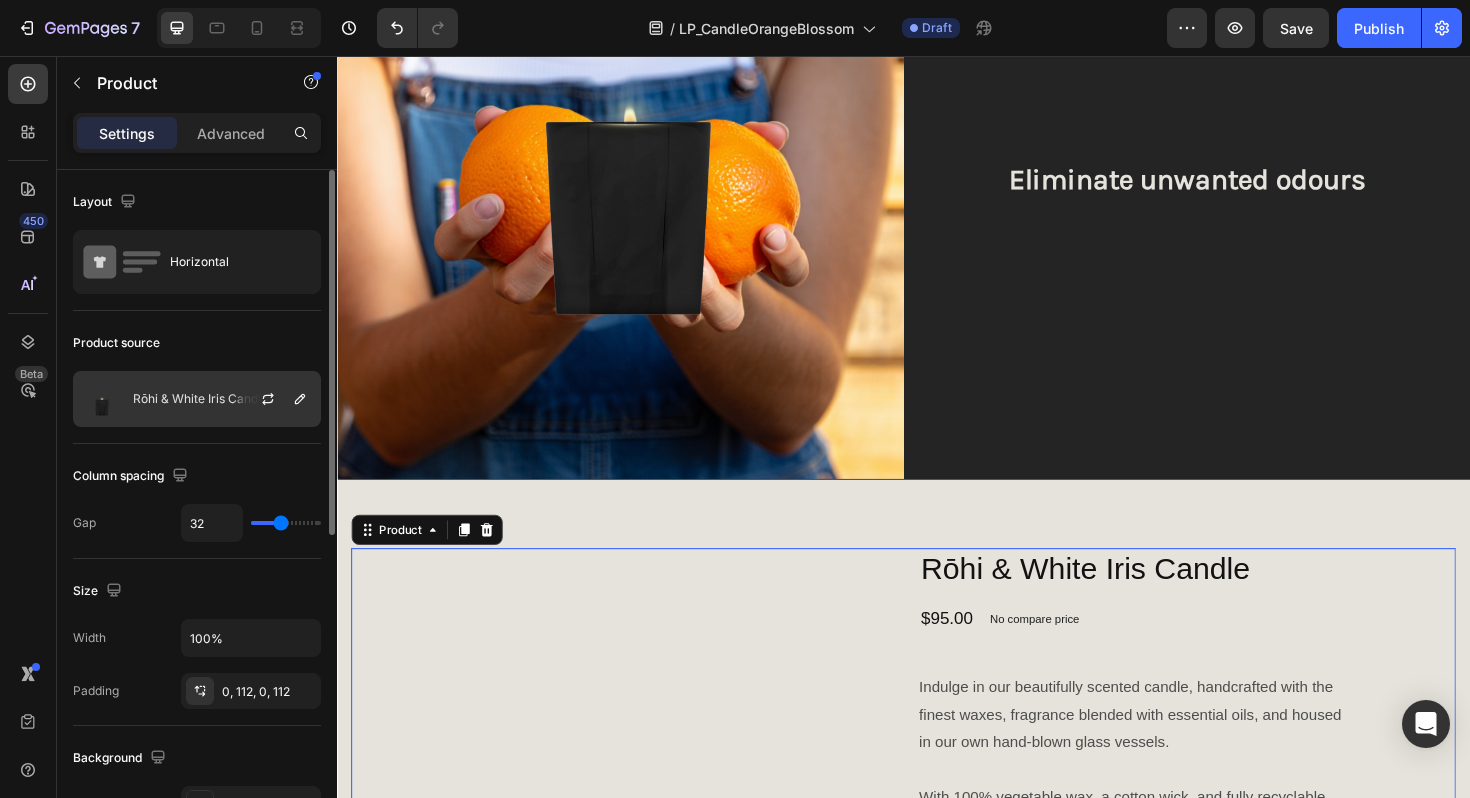 click on "Rōhi & White Iris Candle" at bounding box center [200, 399] 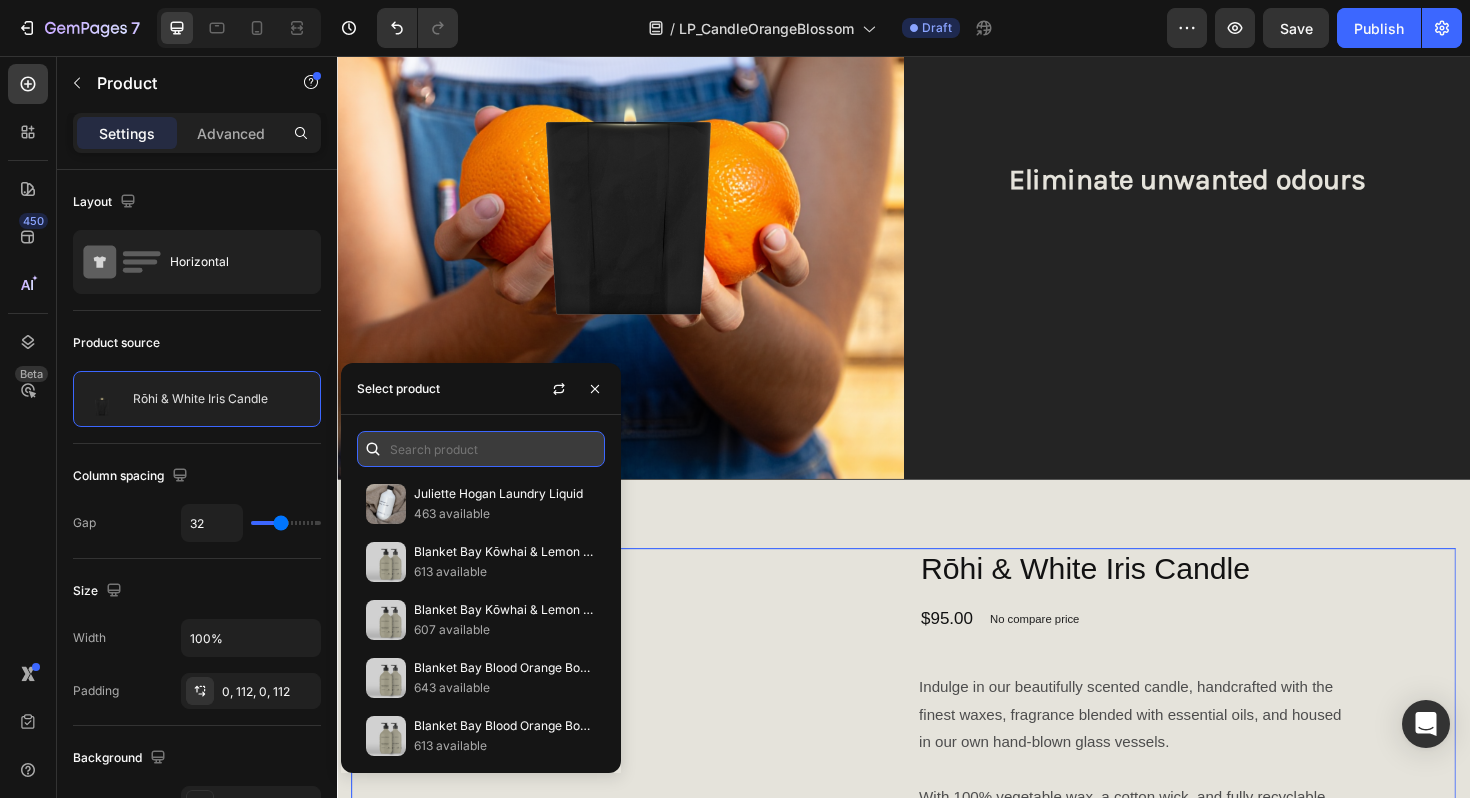 click at bounding box center (481, 449) 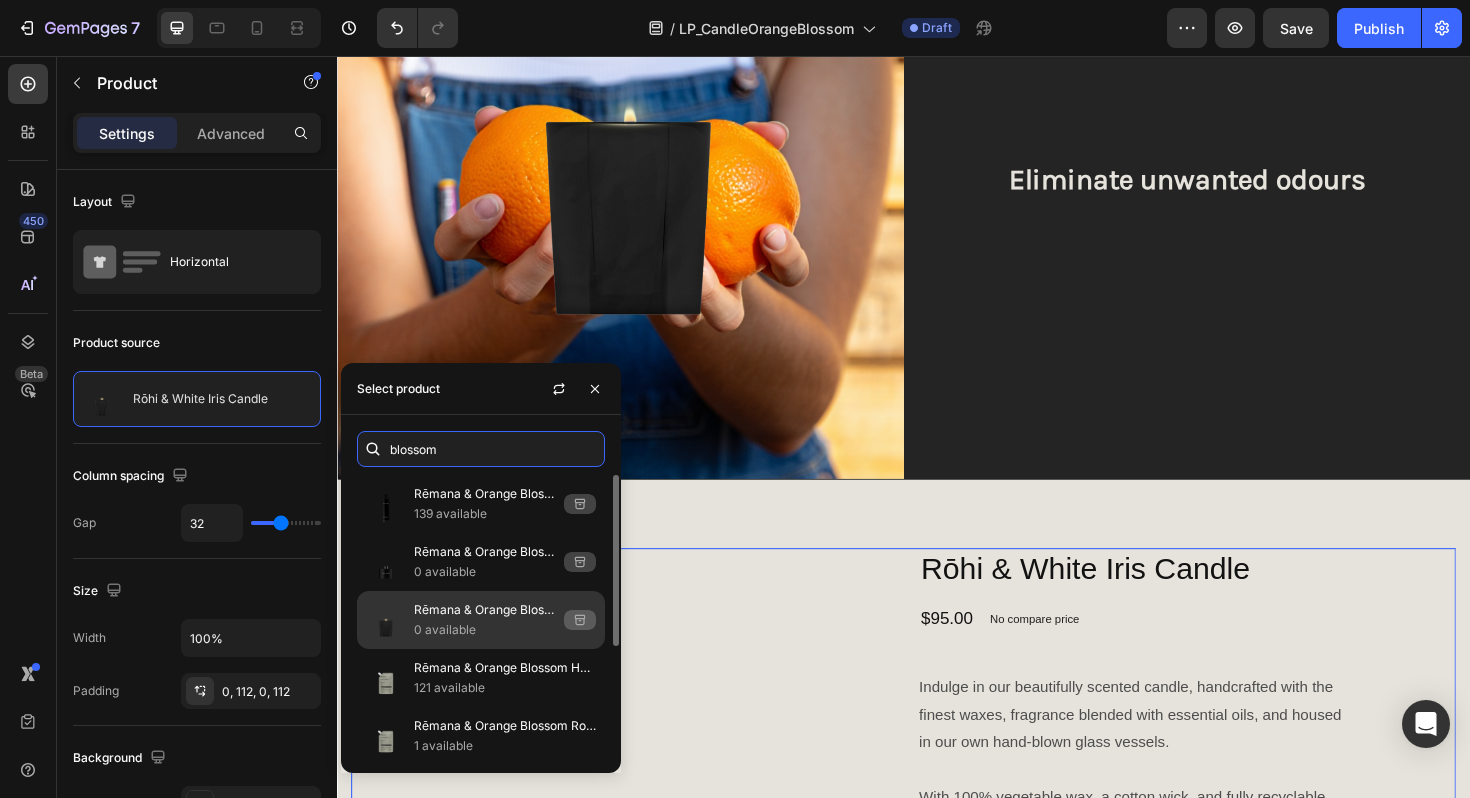 type on "blossom" 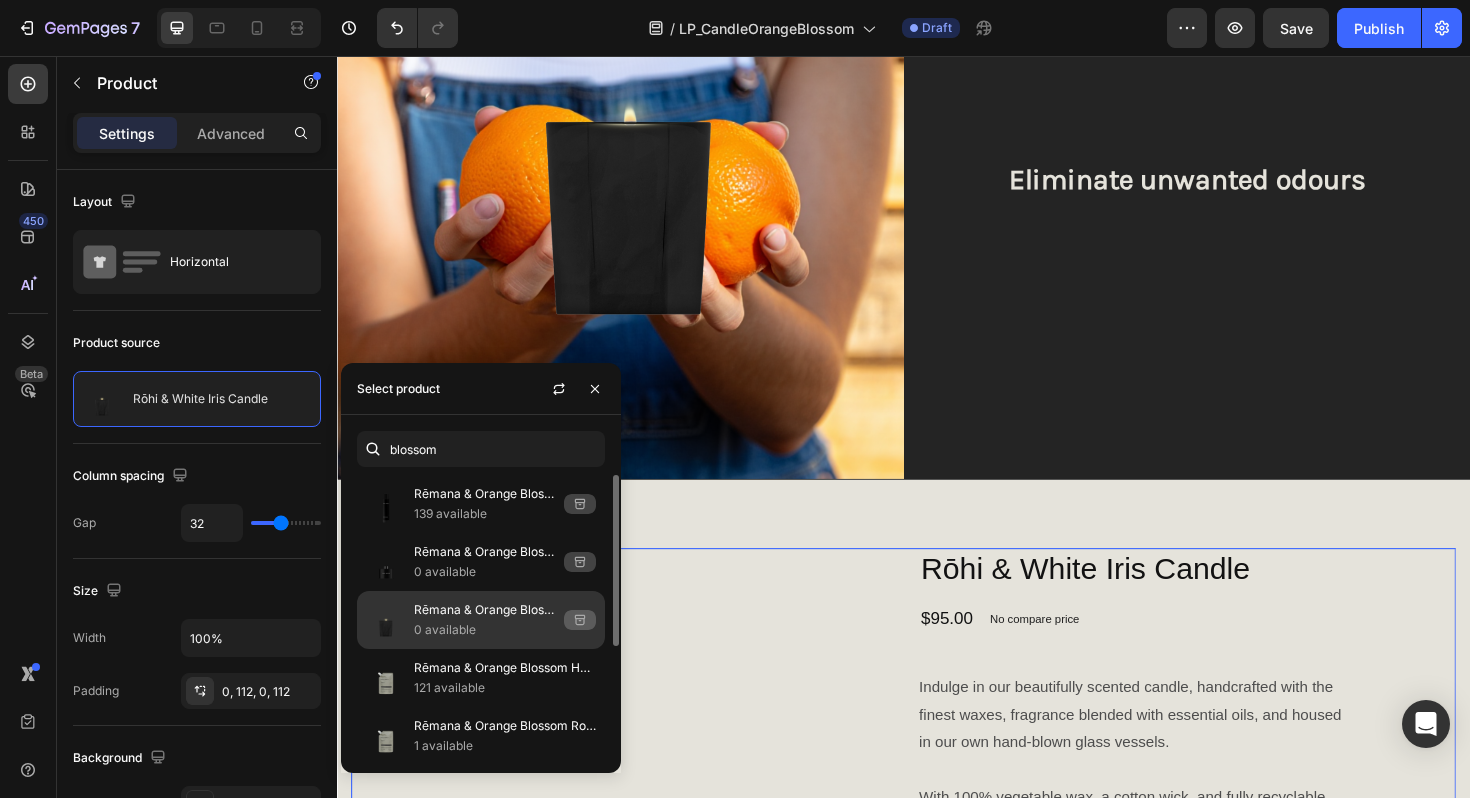 click on "Rēmana & Orange Blossom Candle TESTER" at bounding box center [485, 610] 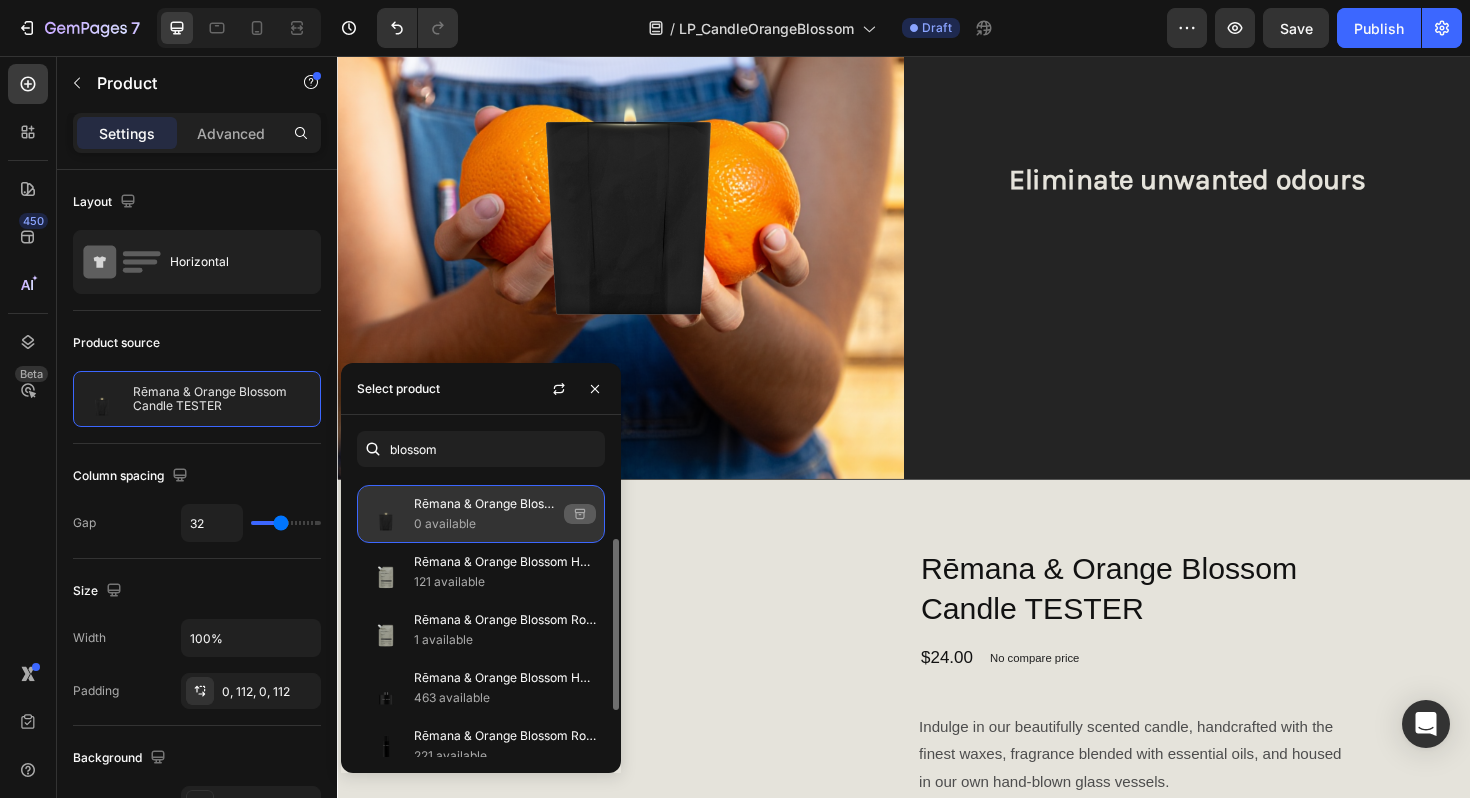 scroll, scrollTop: 144, scrollLeft: 0, axis: vertical 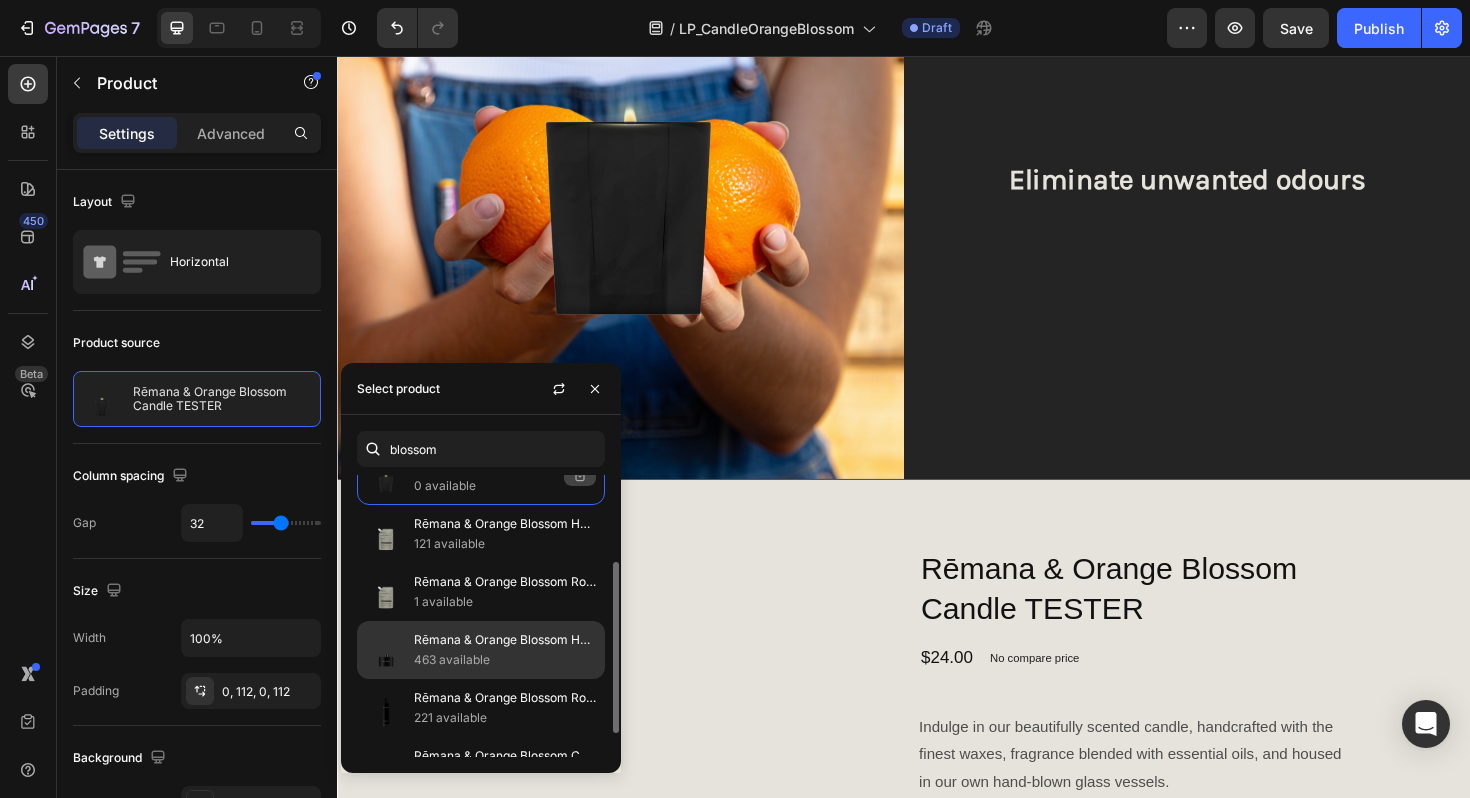 click on "Rēmana & Orange Blossom Home Diffuser" at bounding box center [505, 640] 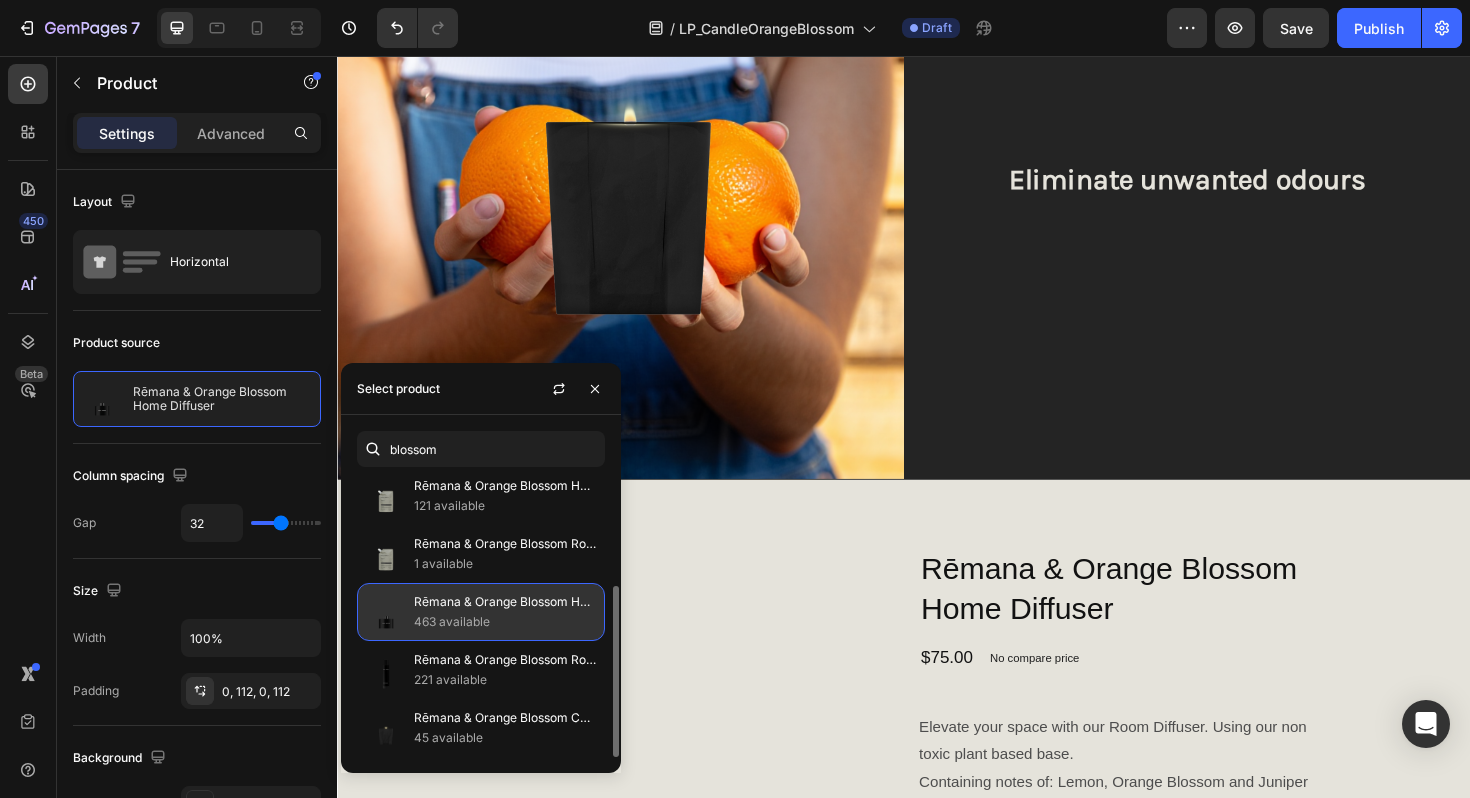 scroll, scrollTop: 181, scrollLeft: 0, axis: vertical 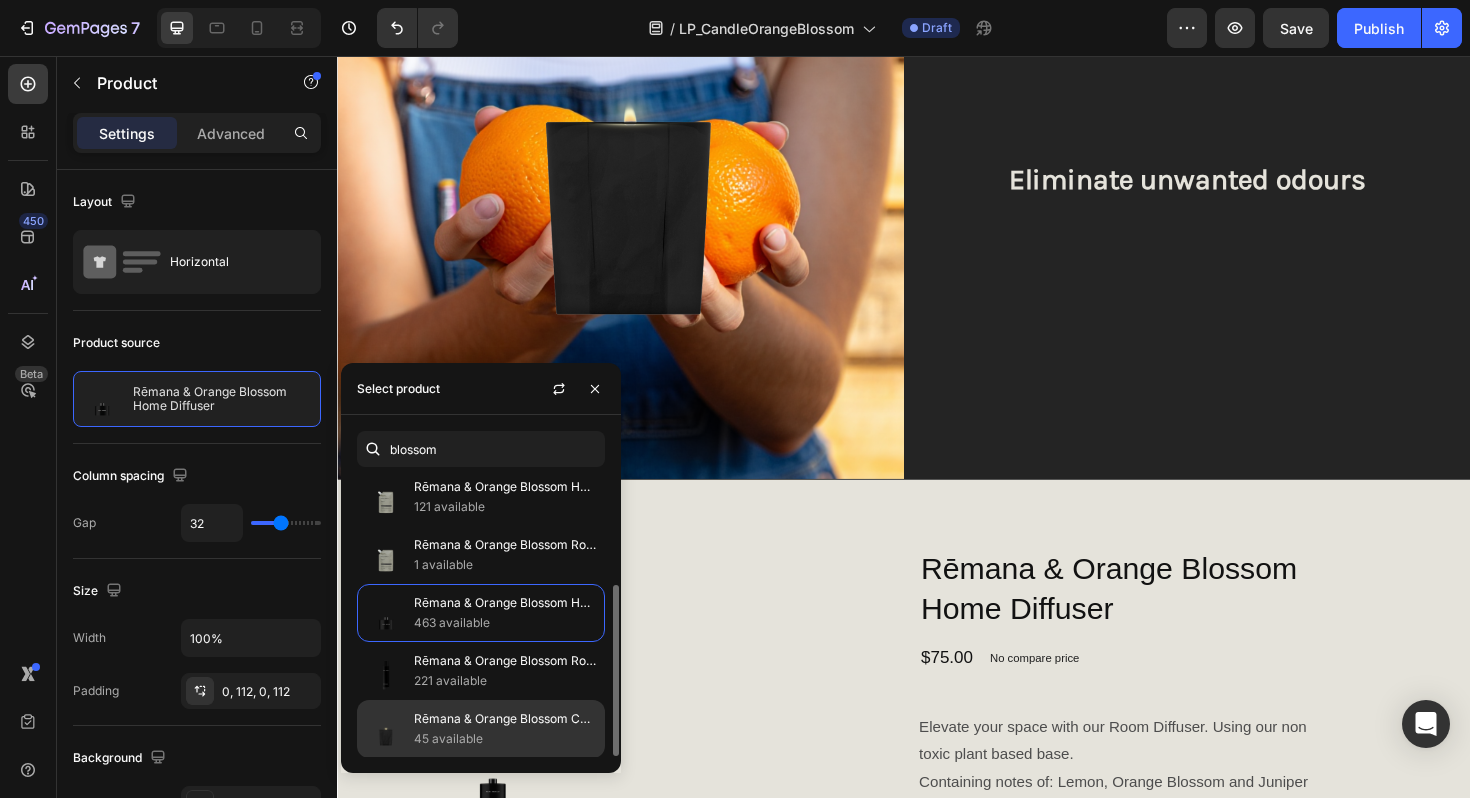 click on "Rēmana & Orange Blossom Candle" at bounding box center (505, 719) 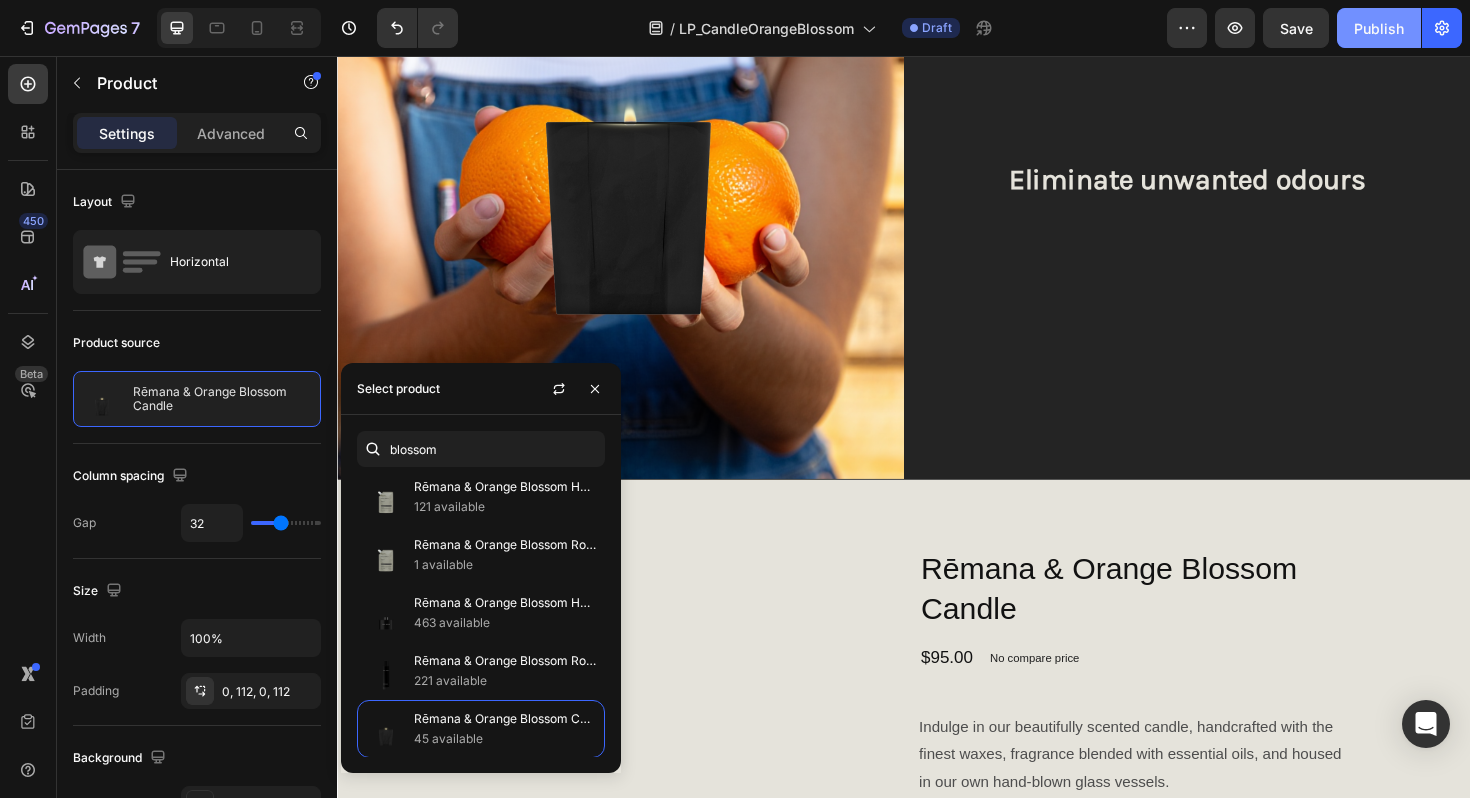 click on "Publish" at bounding box center [1379, 28] 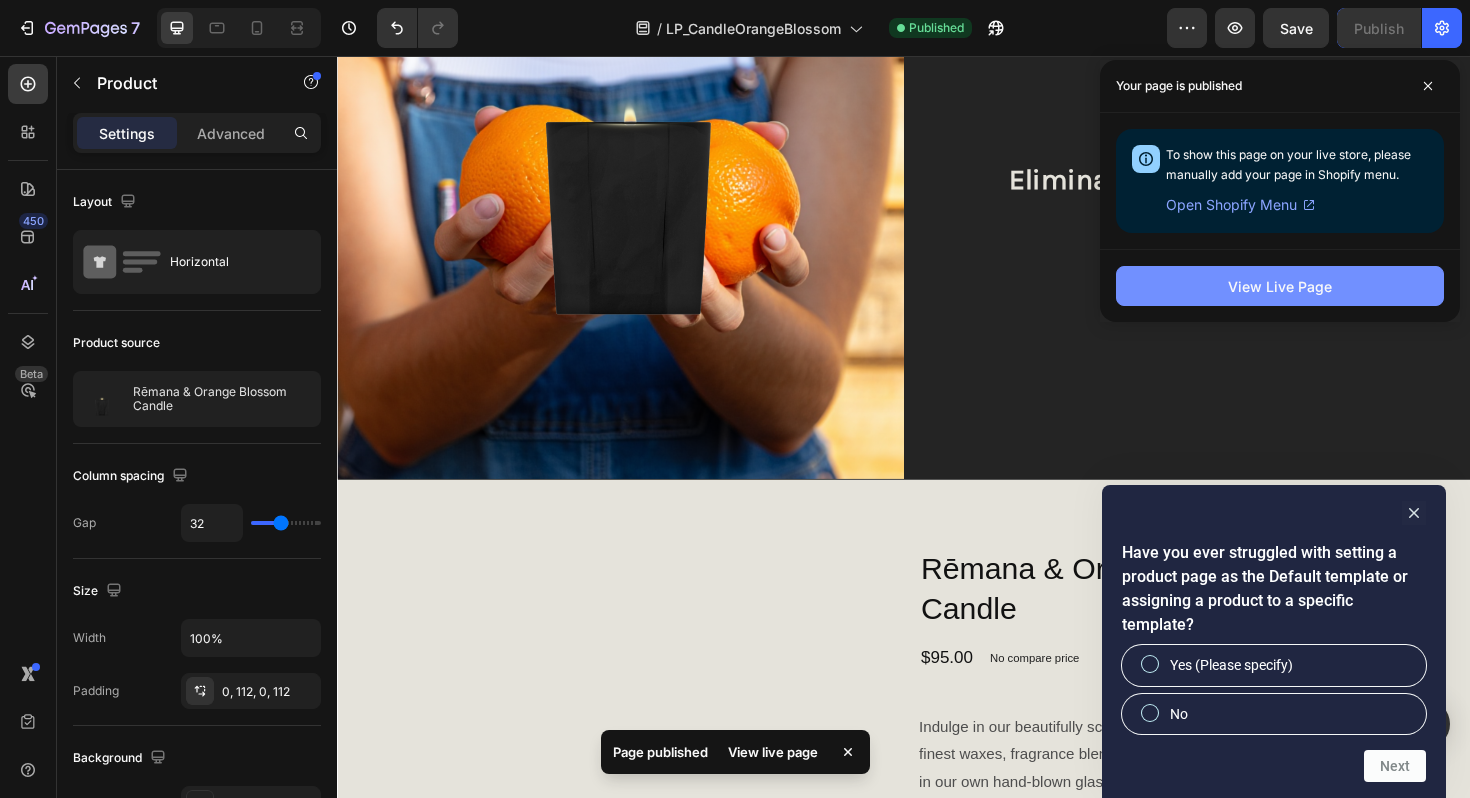 click on "View Live Page" at bounding box center (1280, 286) 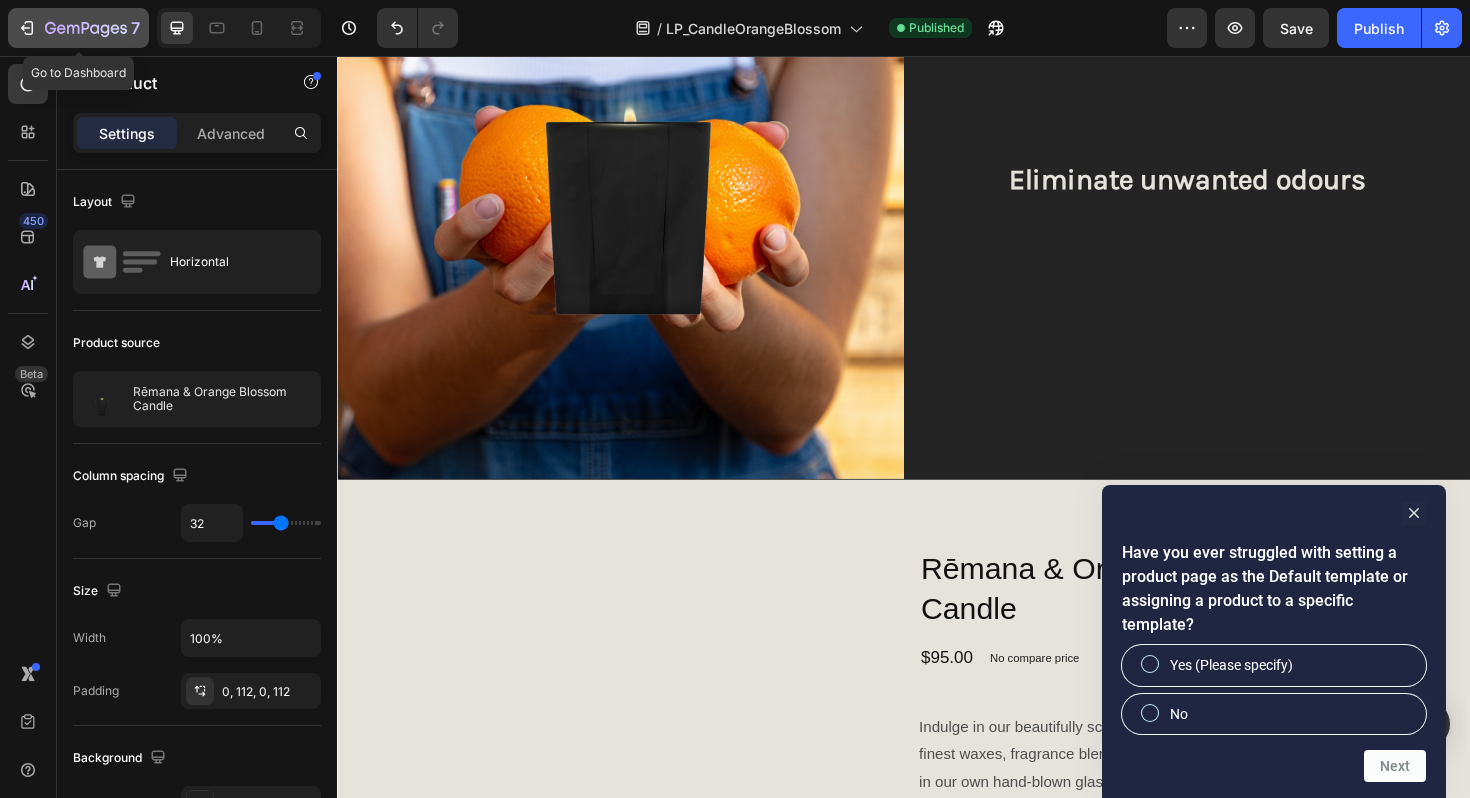 click 